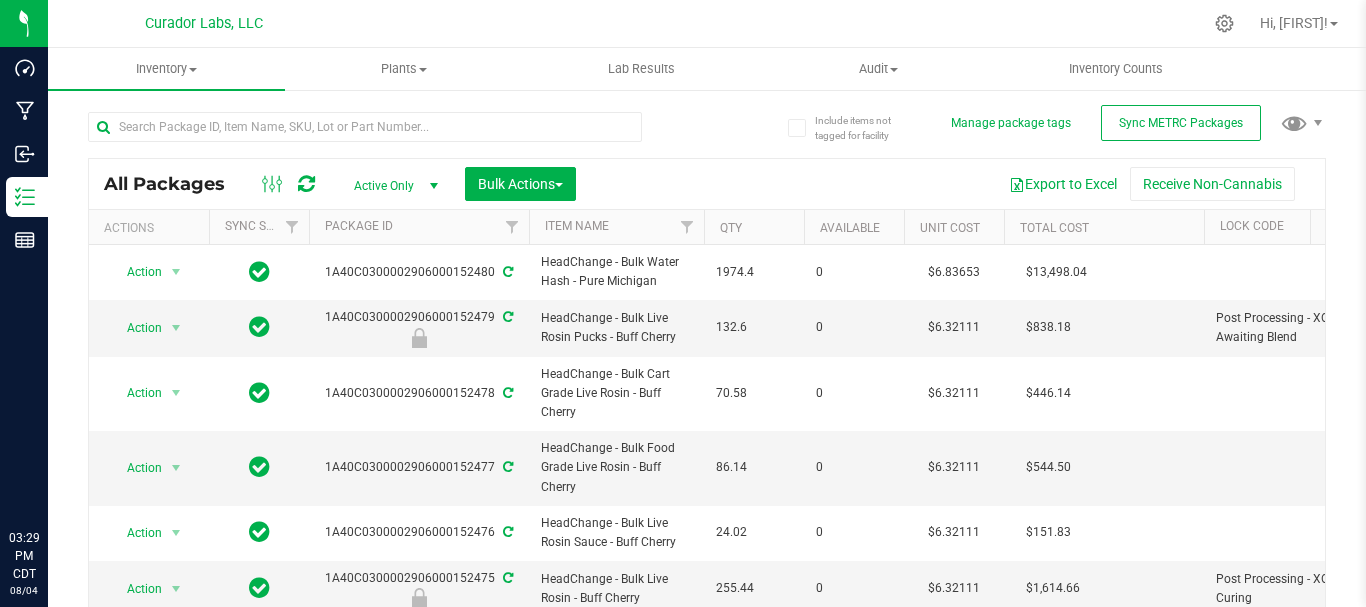 scroll, scrollTop: 0, scrollLeft: 0, axis: both 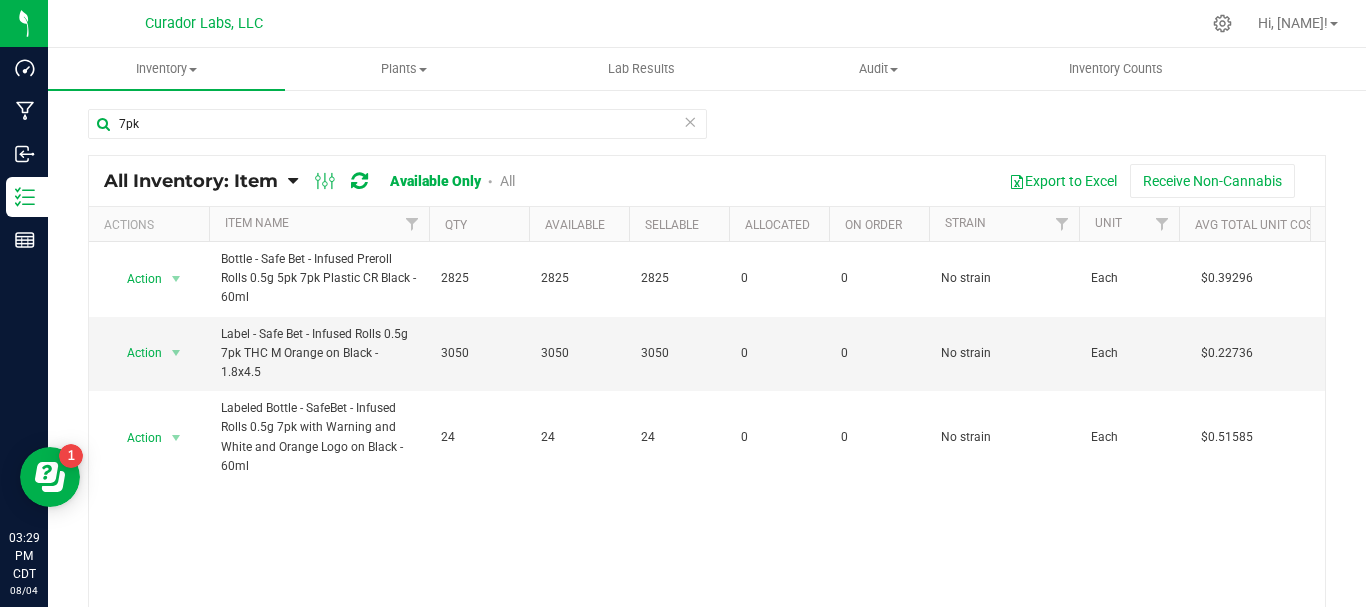 click on "Action Action Adjust qty Edit lots/costs Global inventory Locate inventory Print product labels Refresh inventory
Bottle - Safe Bet - Infused Preroll Rolls 0.5g 5pk 7pk Plastic CR Black - 60ml
2825 2825 2825 0 0
No strain
Each
$0.39296 $0.39296 $0.00000 $1,110.12 $1,110.12 $0.00 0
Bottle - Safe Bet - Infused Preroll Rolls 0.5g 5pk 7pk Plastic CR Black - 60ml
3.8.22.48495.0
Bottle - Safe Bet - Infused Preroll Rolls 0.5g 5pk 7pk Plastic CR Black - 60ml
Internal
Vert
Supplies
General
Packaging
Safe-Bet
0 0 $0.00000
Action Action Adjust qty Edit lots/costs" at bounding box center (707, 433) 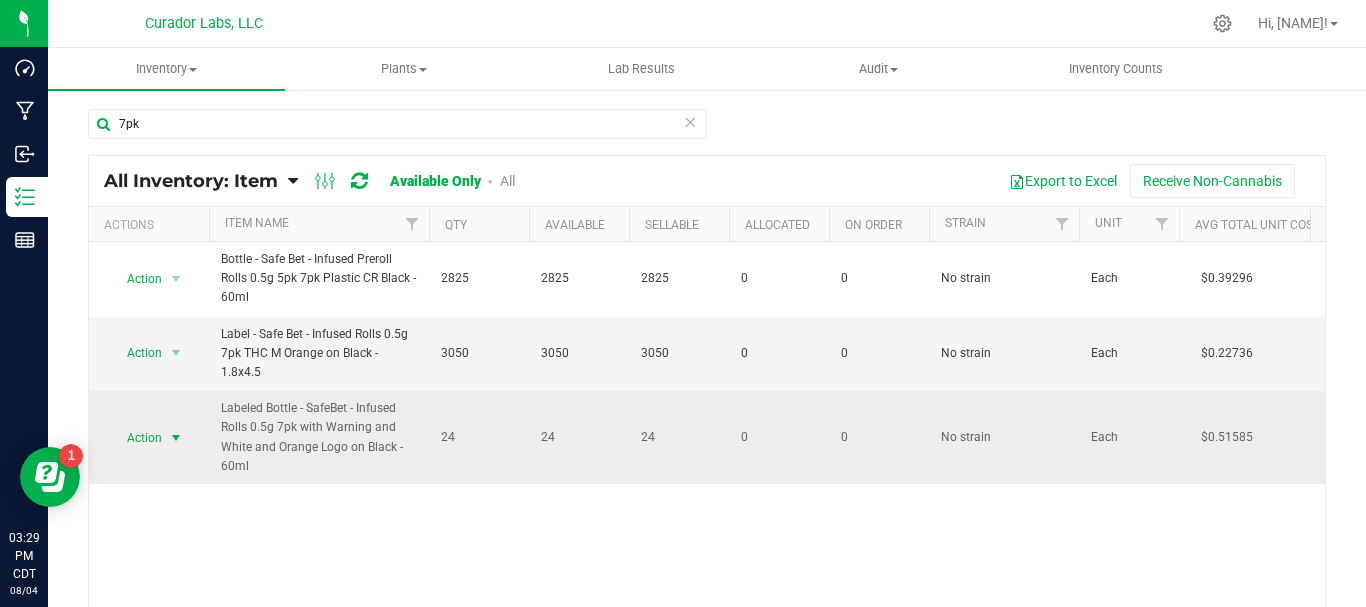 click on "Action" at bounding box center [136, 438] 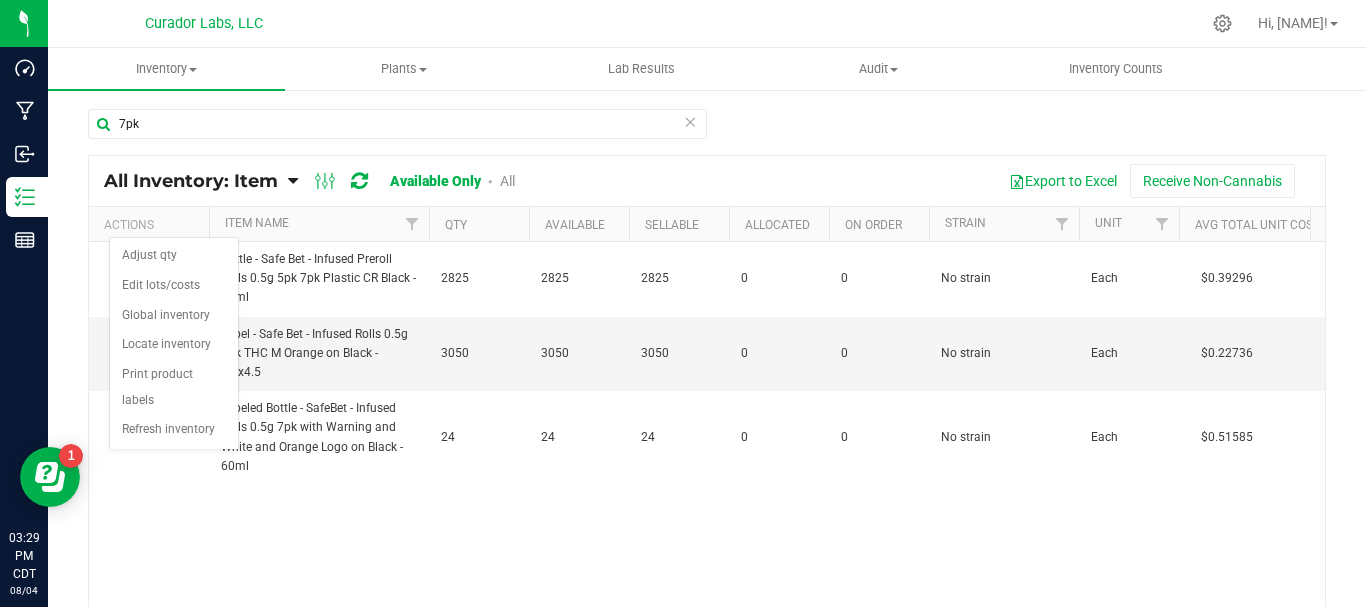 click on "Action Action Adjust qty Edit lots/costs Global inventory Locate inventory Print product labels Refresh inventory
Bottle - Safe Bet - Infused Preroll Rolls 0.5g 5pk 7pk Plastic CR Black - 60ml
2825 2825 2825 0 0
No strain
Each
$0.39296 $0.39296 $0.00000 $1,110.12 $1,110.12 $0.00 0
Bottle - Safe Bet - Infused Preroll Rolls 0.5g 5pk 7pk Plastic CR Black - 60ml
3.8.22.48495.0
Bottle - Safe Bet - Infused Preroll Rolls 0.5g 5pk 7pk Plastic CR Black - 60ml
Internal
Vert
Supplies
General
Packaging
Safe-Bet
0 0 $0.00000
Action Action Adjust qty Edit lots/costs" at bounding box center [707, 433] 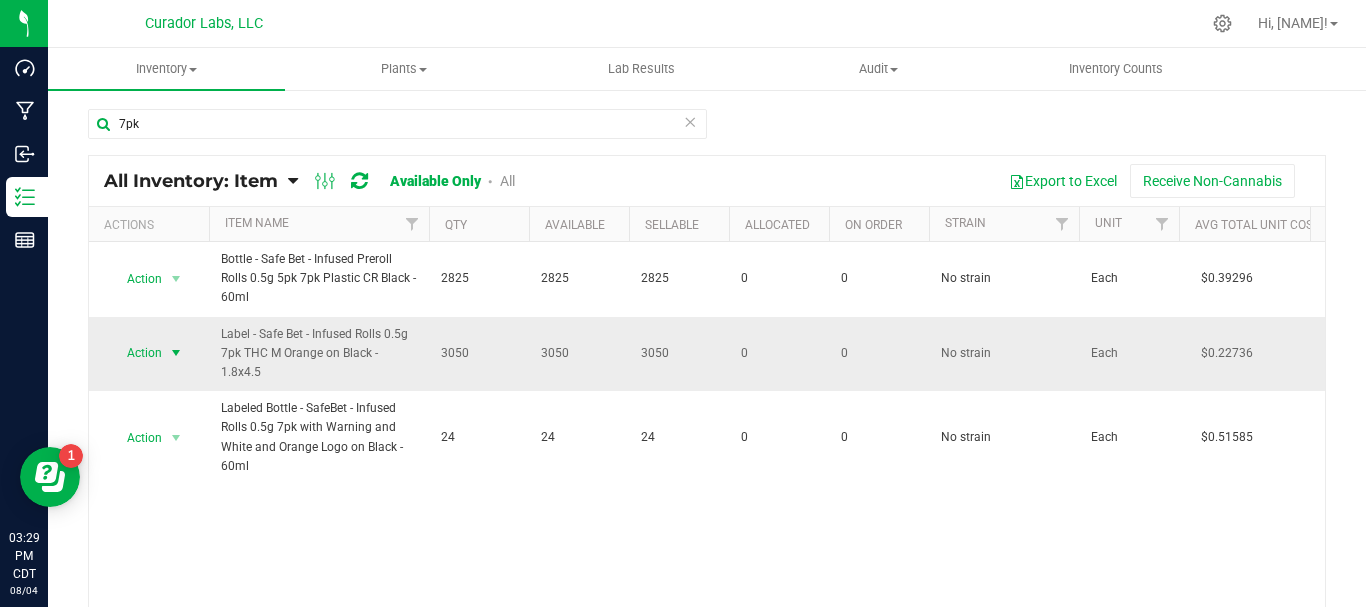click on "Action" at bounding box center [136, 353] 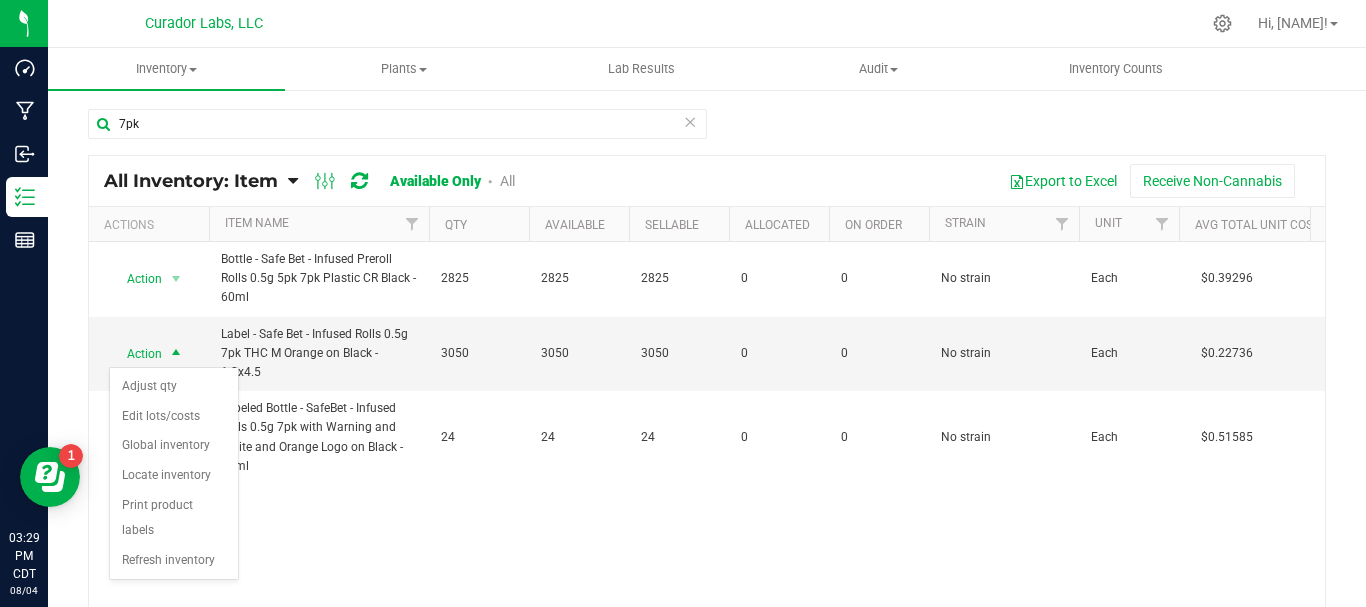 click on "Action Action Adjust qty Edit lots/costs Global inventory Locate inventory Print product labels Refresh inventory
Bottle - Safe Bet - Infused Preroll Rolls 0.5g 5pk 7pk Plastic CR Black - 60ml
2825 2825 2825 0 0
No strain
Each
$0.39296 $0.39296 $0.00000 $1,110.12 $1,110.12 $0.00 0
Bottle - Safe Bet - Infused Preroll Rolls 0.5g 5pk 7pk Plastic CR Black - 60ml
3.8.22.48495.0
Bottle - Safe Bet - Infused Preroll Rolls 0.5g 5pk 7pk Plastic CR Black - 60ml
Internal
Vert
Supplies
General
Packaging
Safe-Bet
0 0 $0.00000
Action Action Adjust qty Edit lots/costs" at bounding box center (707, 433) 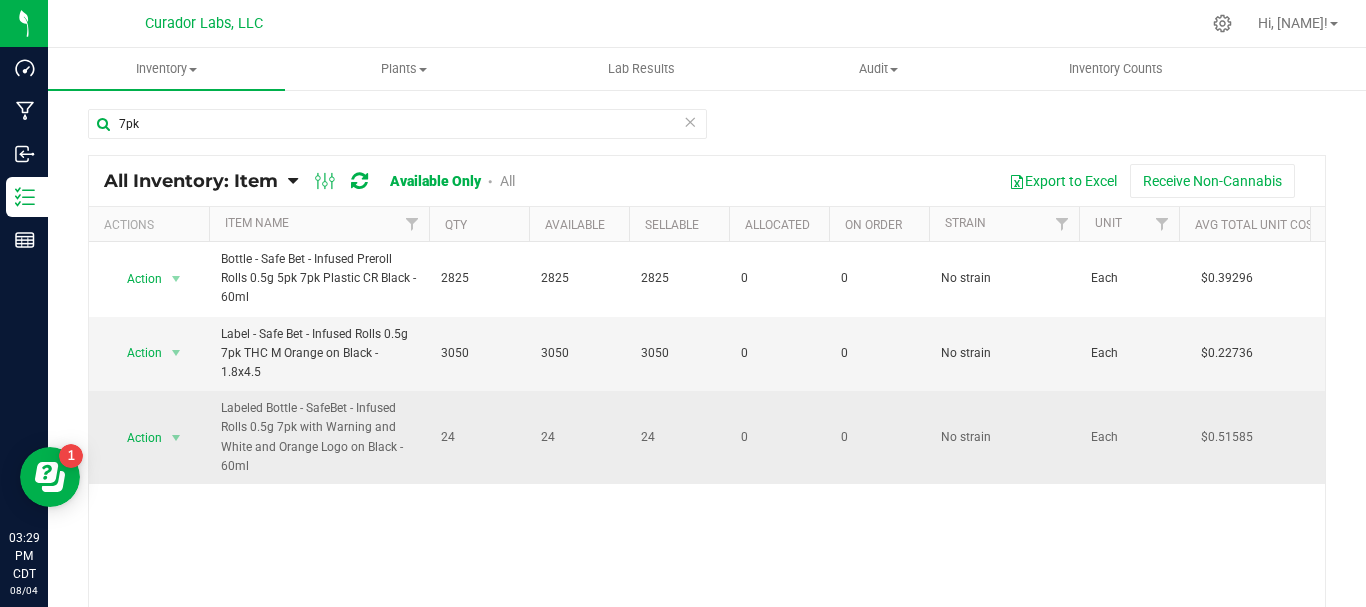 drag, startPoint x: 276, startPoint y: 475, endPoint x: 200, endPoint y: 436, distance: 85.42248 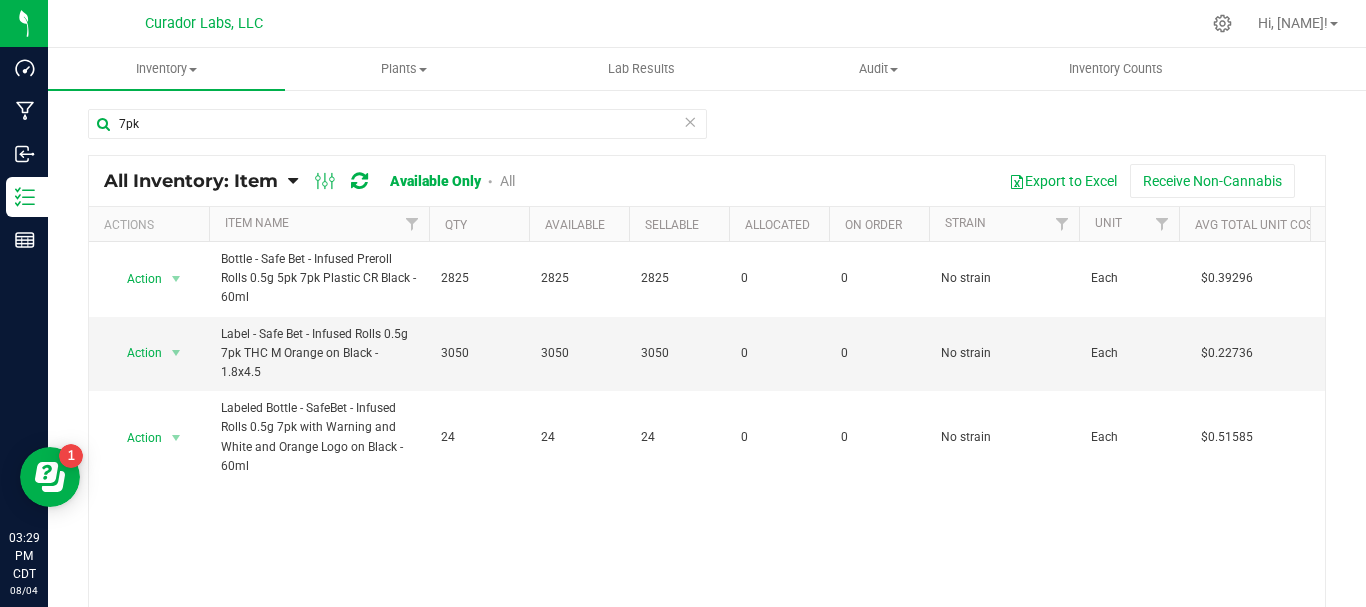 click on "Action Action Adjust qty Edit lots/costs Global inventory Locate inventory Print product labels Refresh inventory
Bottle - Safe Bet - Infused Preroll Rolls 0.5g 5pk 7pk Plastic CR Black - 60ml
2825 2825 2825 0 0
No strain
Each
$0.39296 $0.39296 $0.00000 $1,110.12 $1,110.12 $0.00 0
Bottle - Safe Bet - Infused Preroll Rolls 0.5g 5pk 7pk Plastic CR Black - 60ml
3.8.22.48495.0
Bottle - Safe Bet - Infused Preroll Rolls 0.5g 5pk 7pk Plastic CR Black - 60ml
Internal
Vert
Supplies
General
Packaging
Safe-Bet
0 0 $0.00000
Action Action Adjust qty Edit lots/costs" at bounding box center (707, 433) 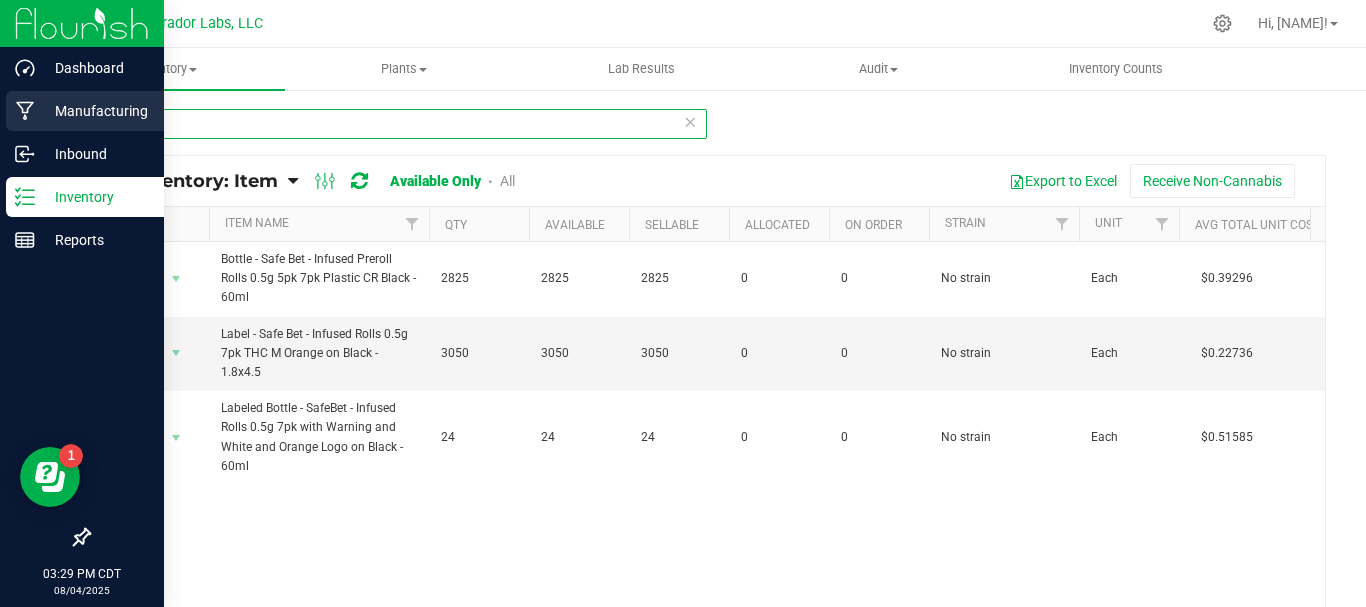 drag, startPoint x: 199, startPoint y: 124, endPoint x: 0, endPoint y: 105, distance: 199.90498 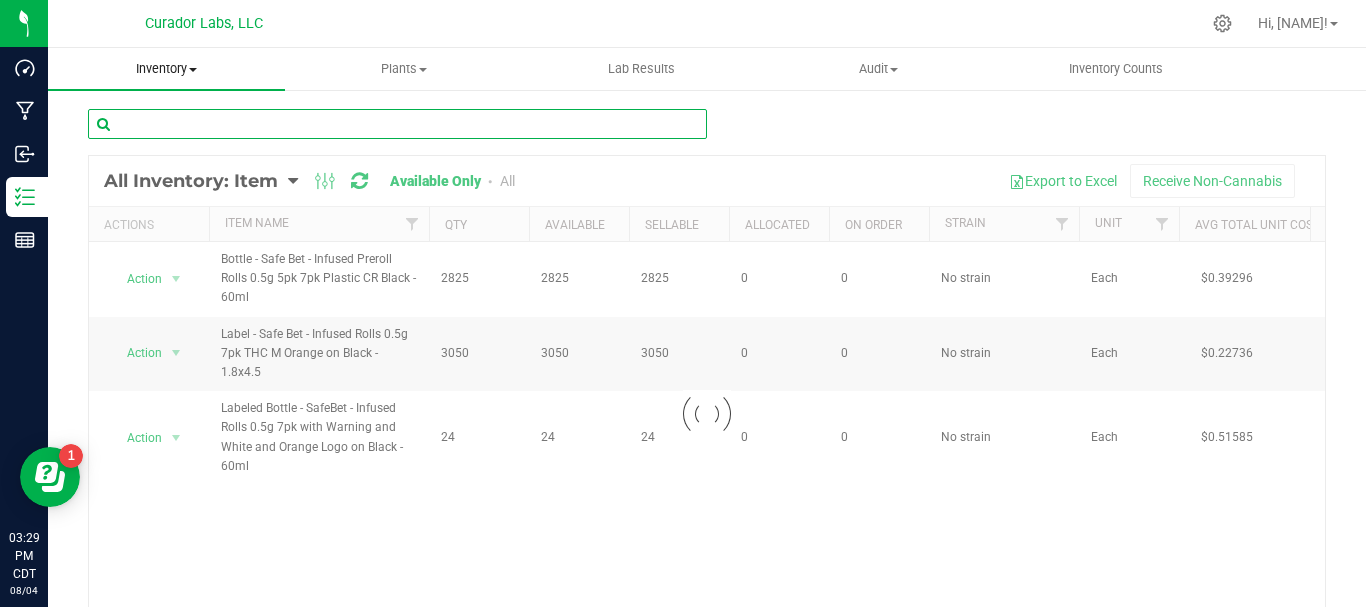 type 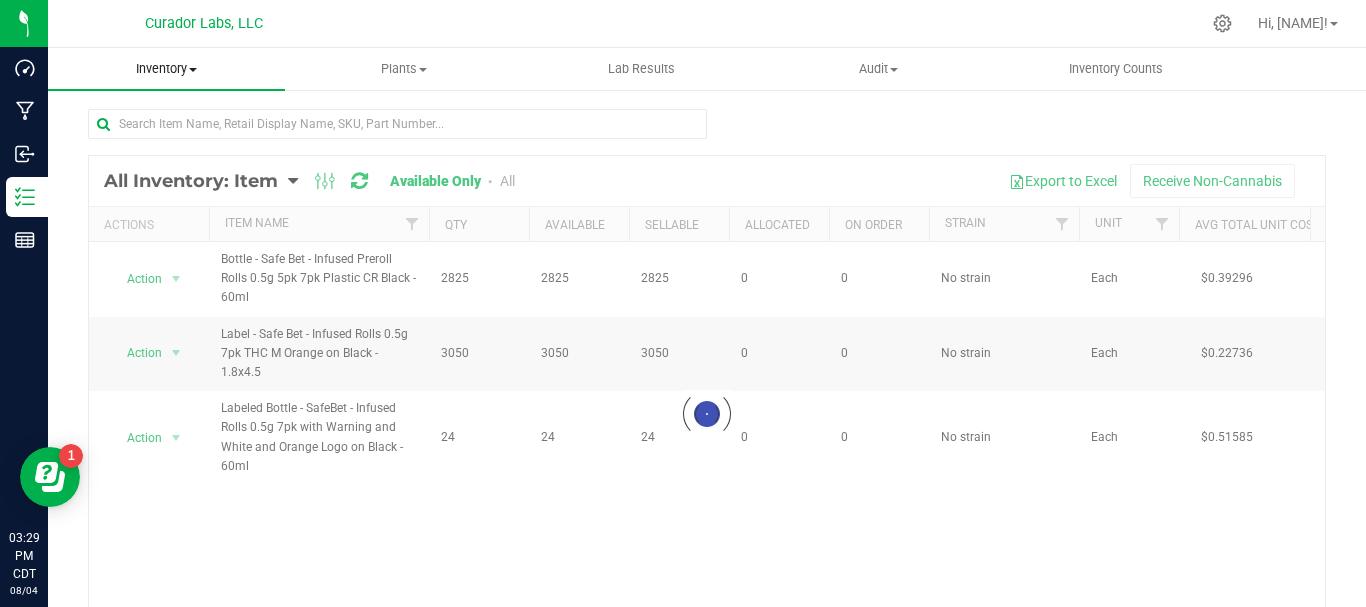 click at bounding box center (193, 70) 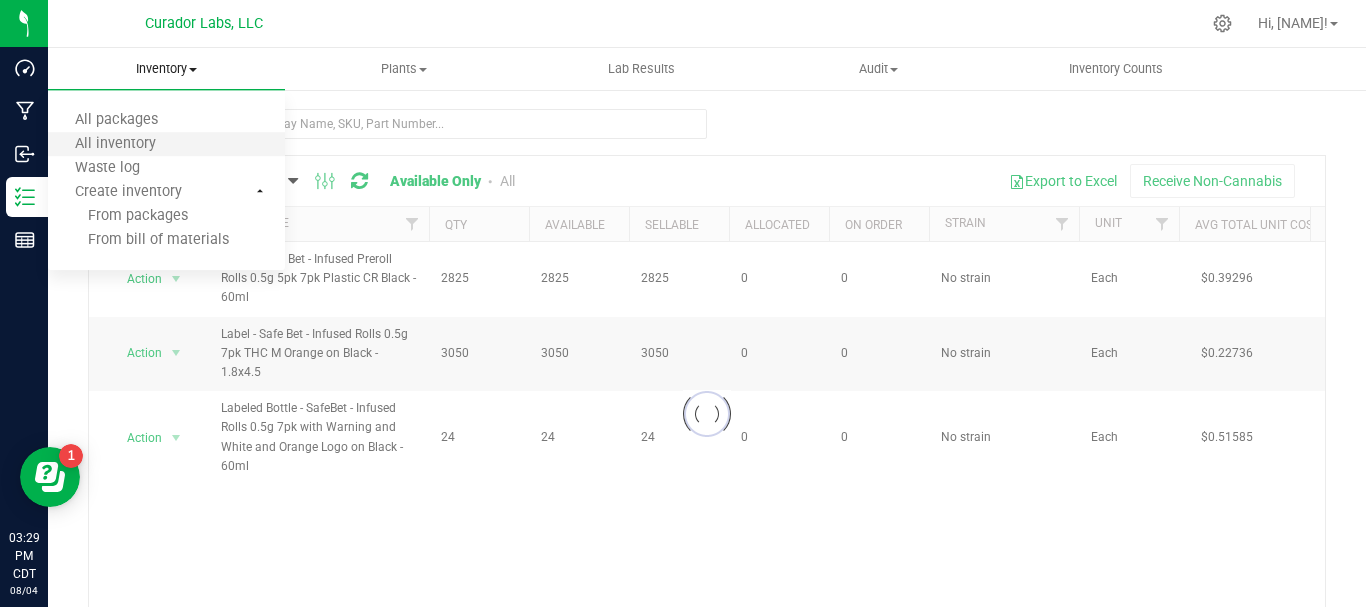 click on "All inventory" at bounding box center [166, 145] 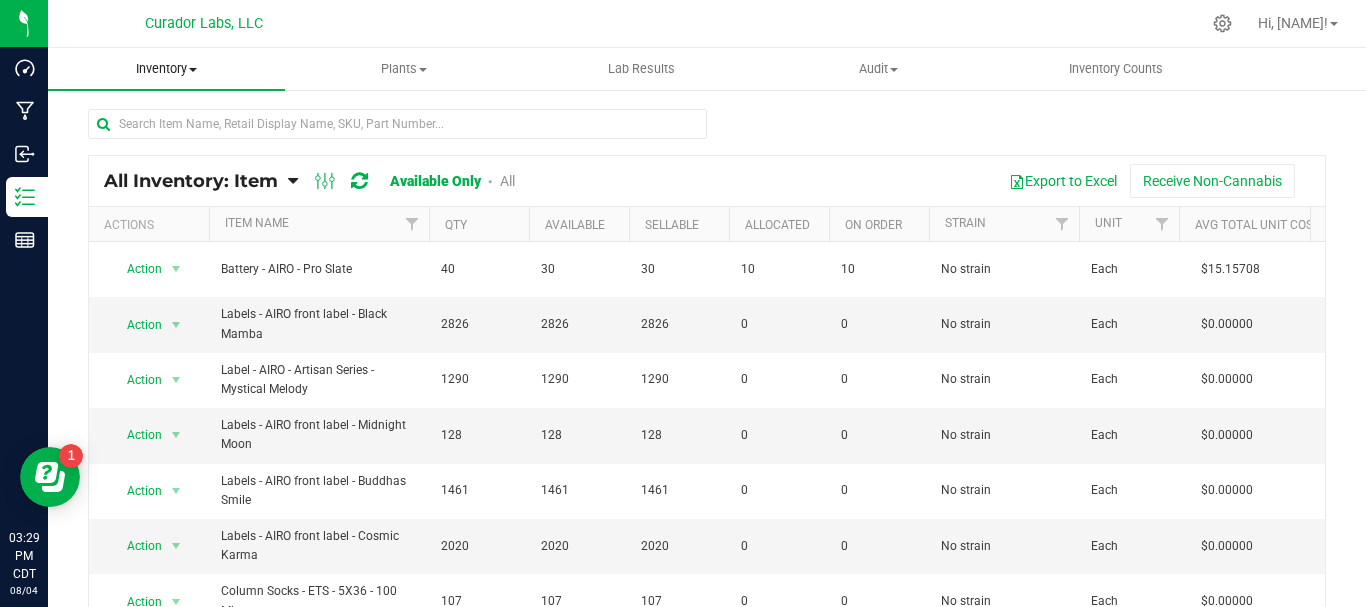 click on "Inventory" at bounding box center [166, 69] 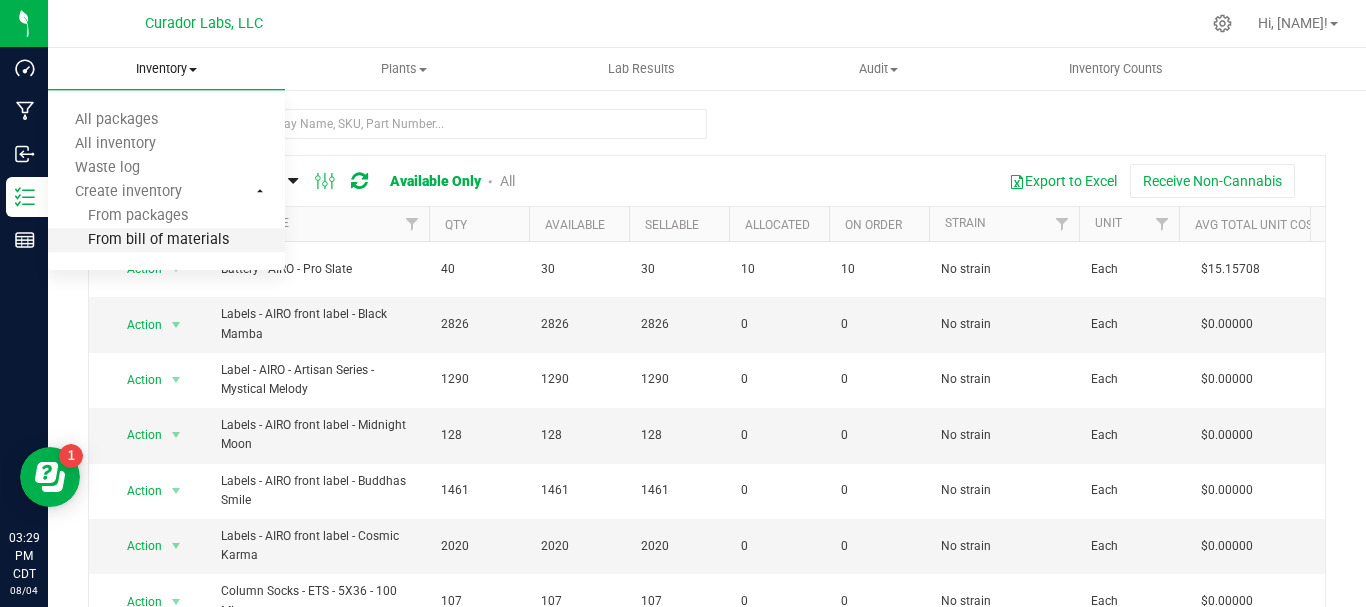 click on "From bill of materials" at bounding box center [138, 240] 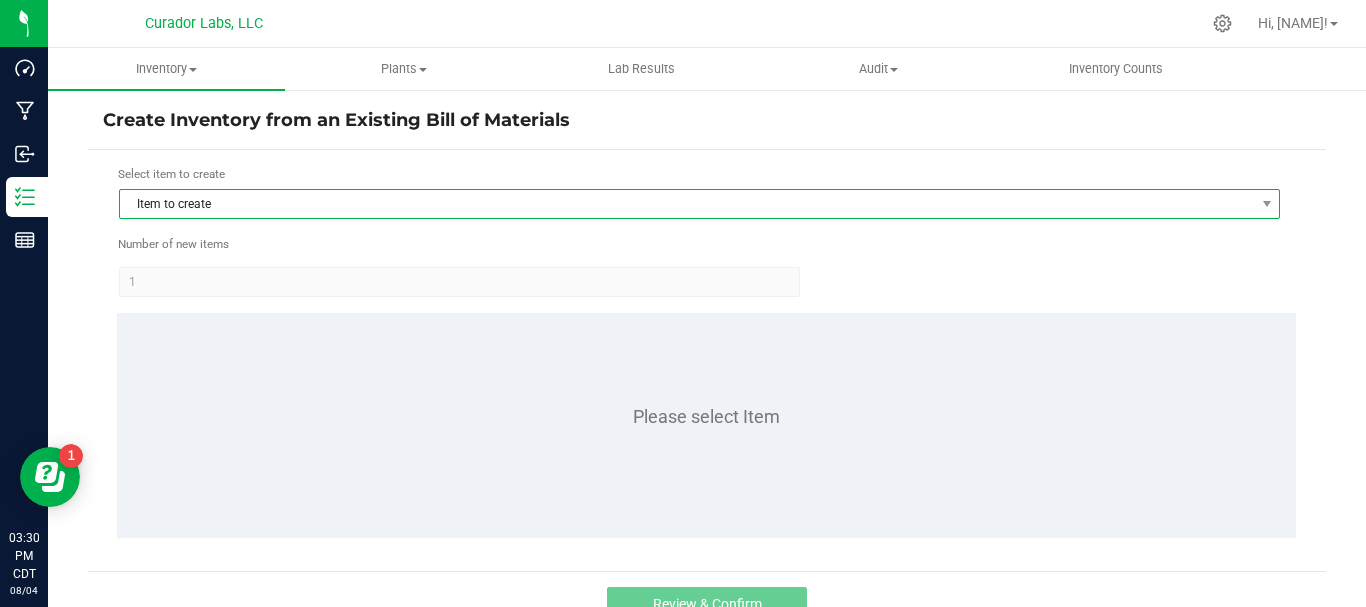click on "Item to create" at bounding box center [687, 204] 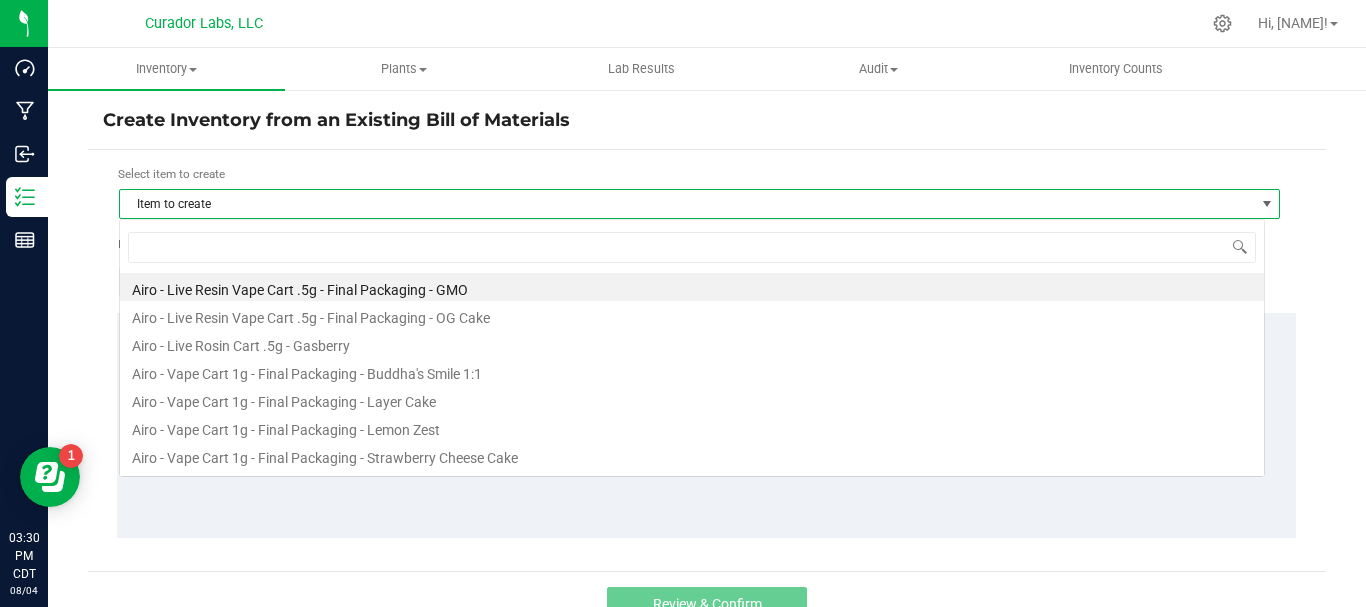 scroll, scrollTop: 99970, scrollLeft: 98854, axis: both 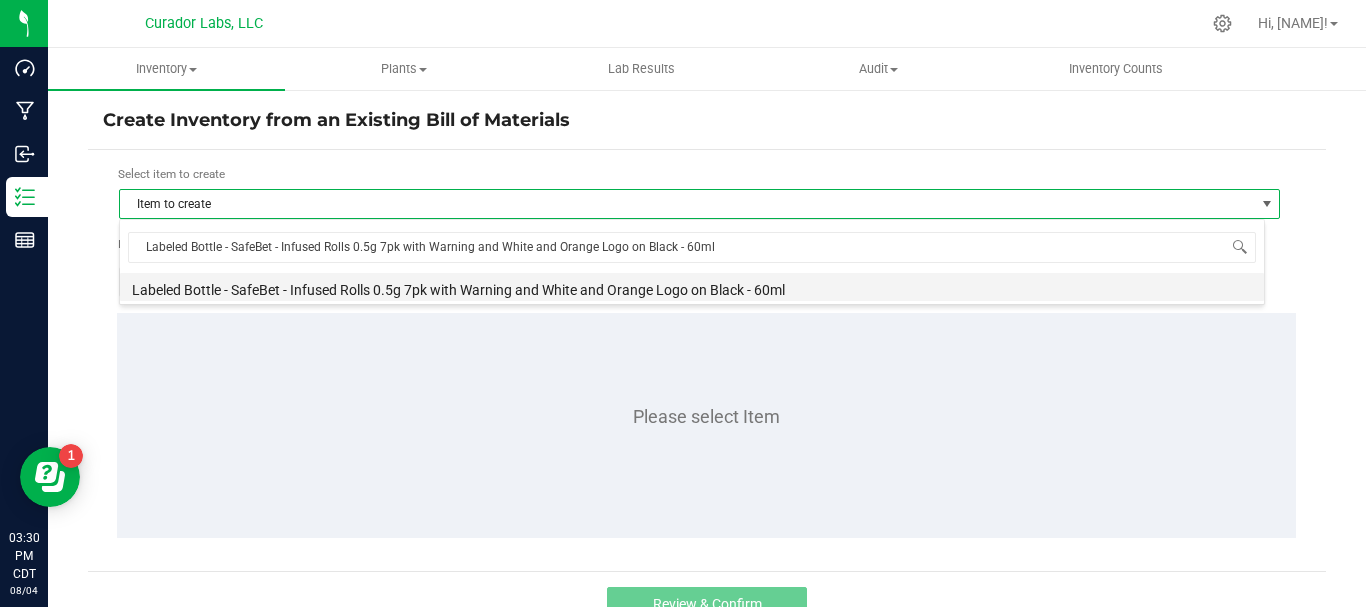 click on "Labeled Bottle - SafeBet - Infused Rolls 0.5g 7pk with Warning and White and Orange Logo on Black - 60ml" at bounding box center [692, 287] 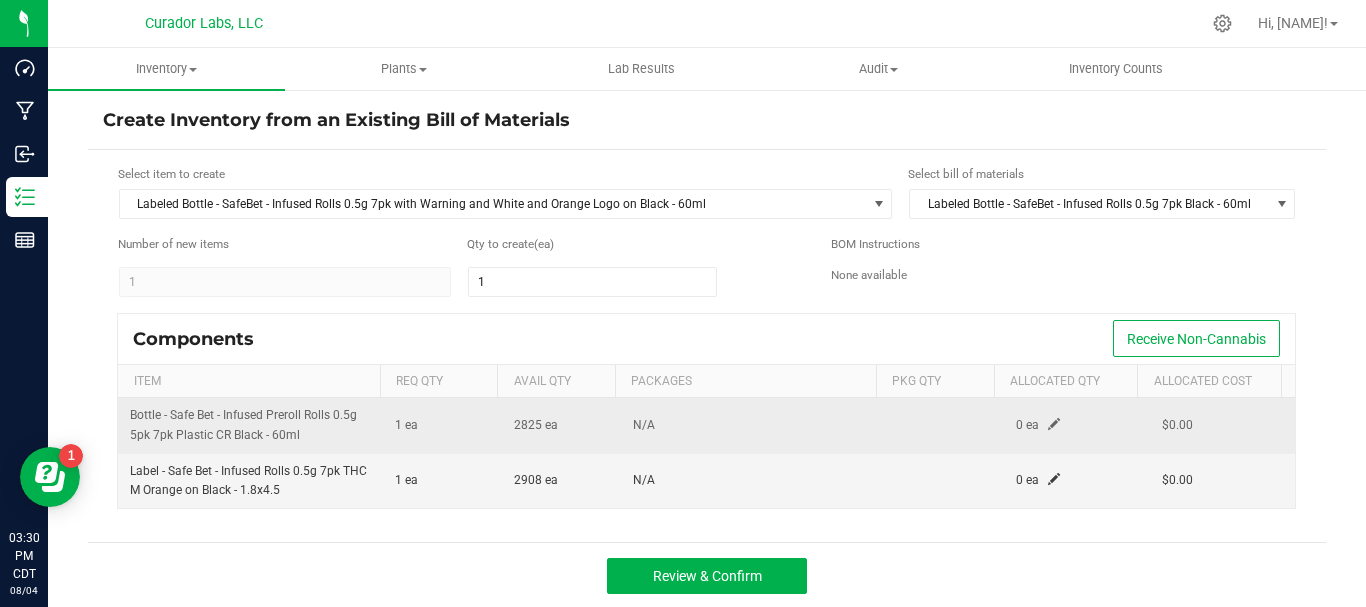 click at bounding box center [1054, 424] 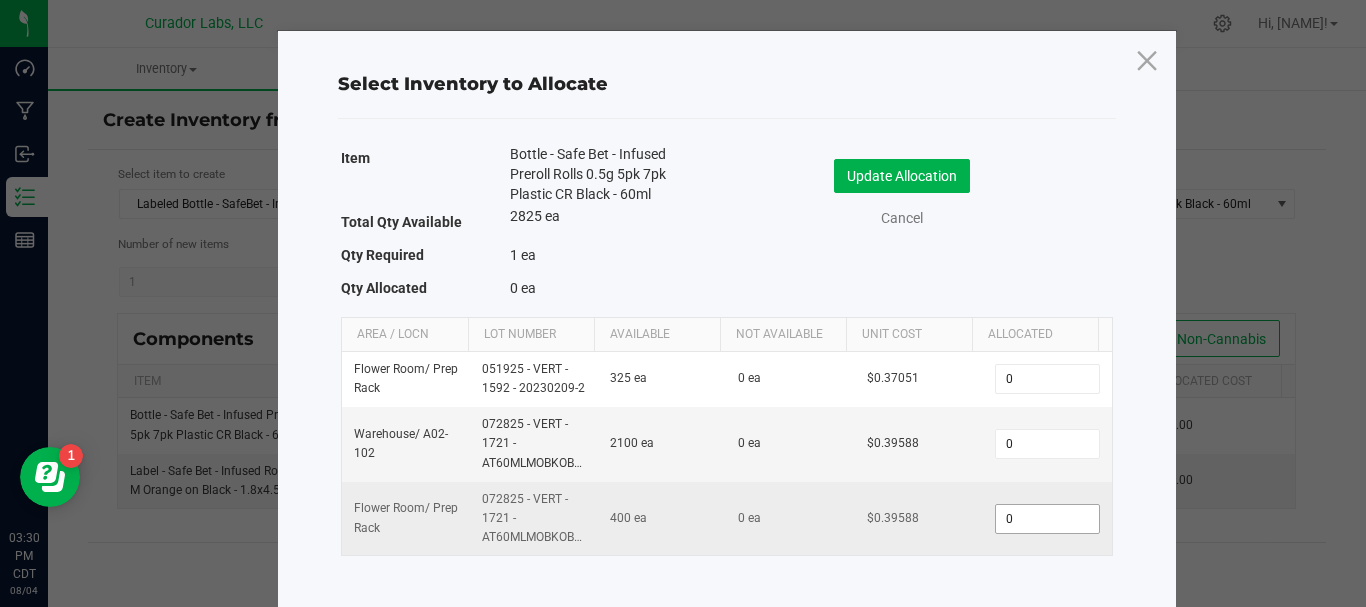 click on "0" at bounding box center [1047, 519] 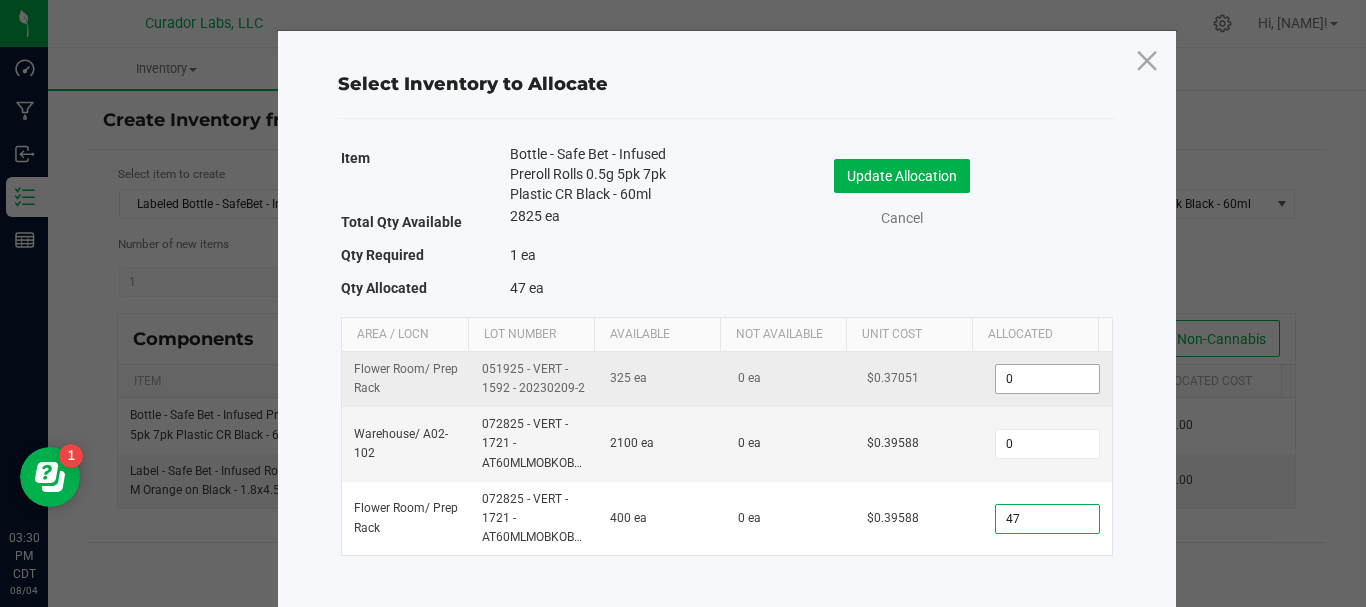 type on "47" 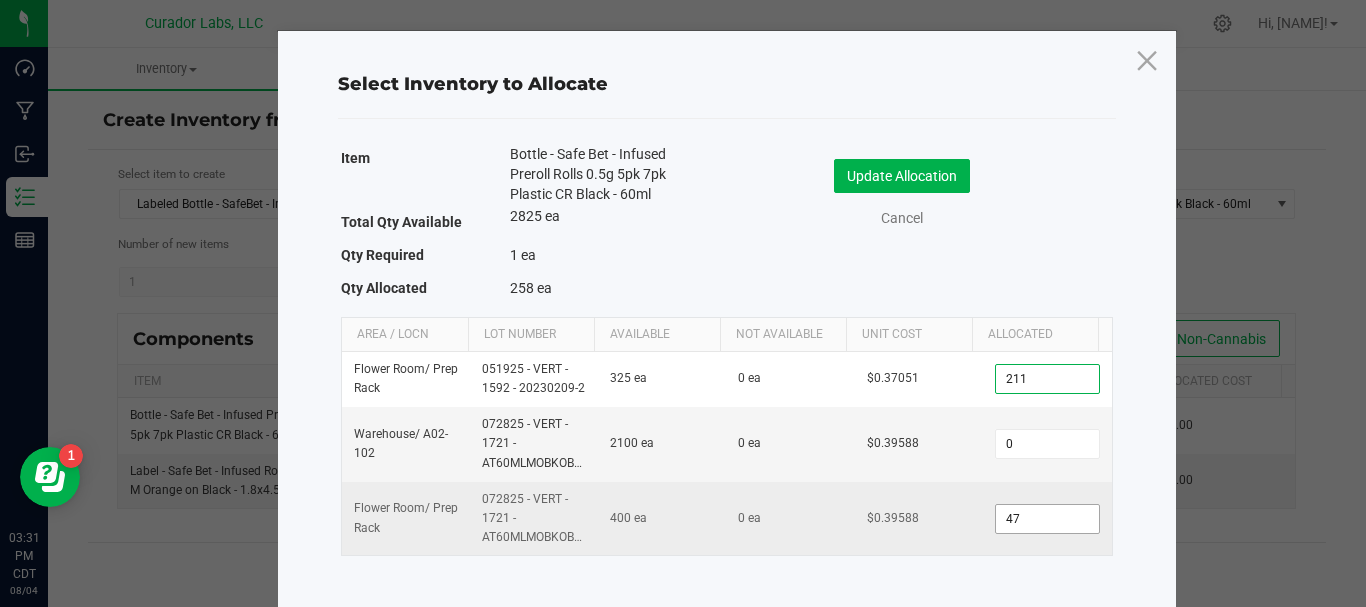 type on "211" 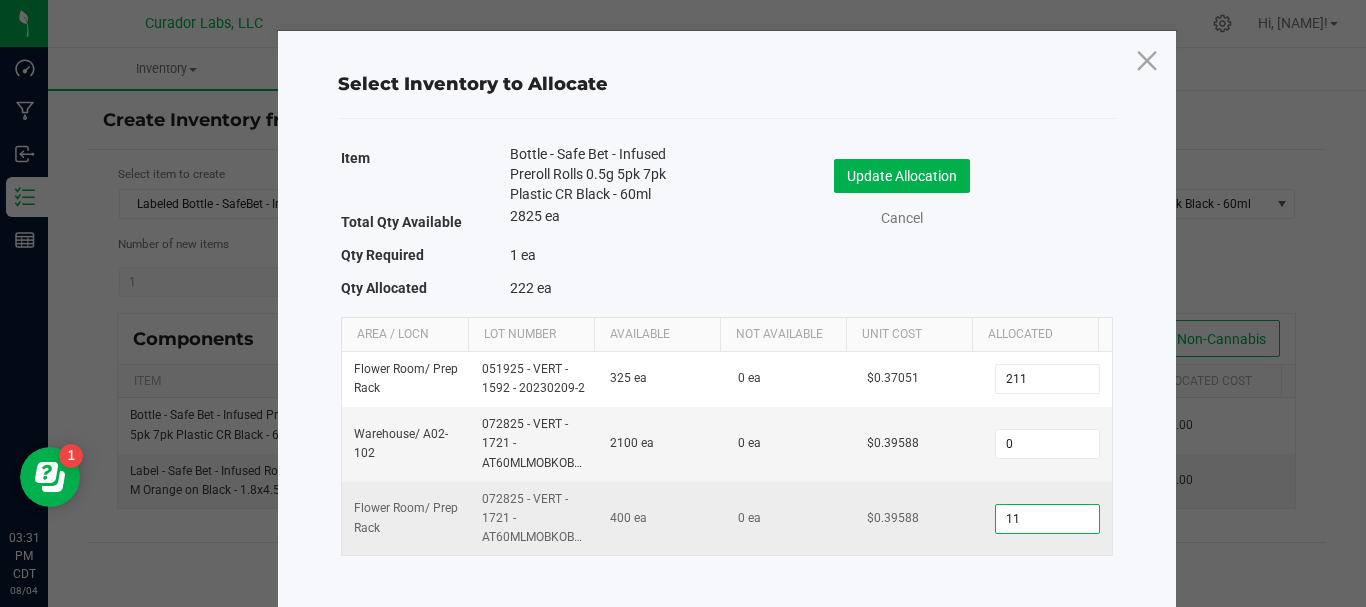 type on "114" 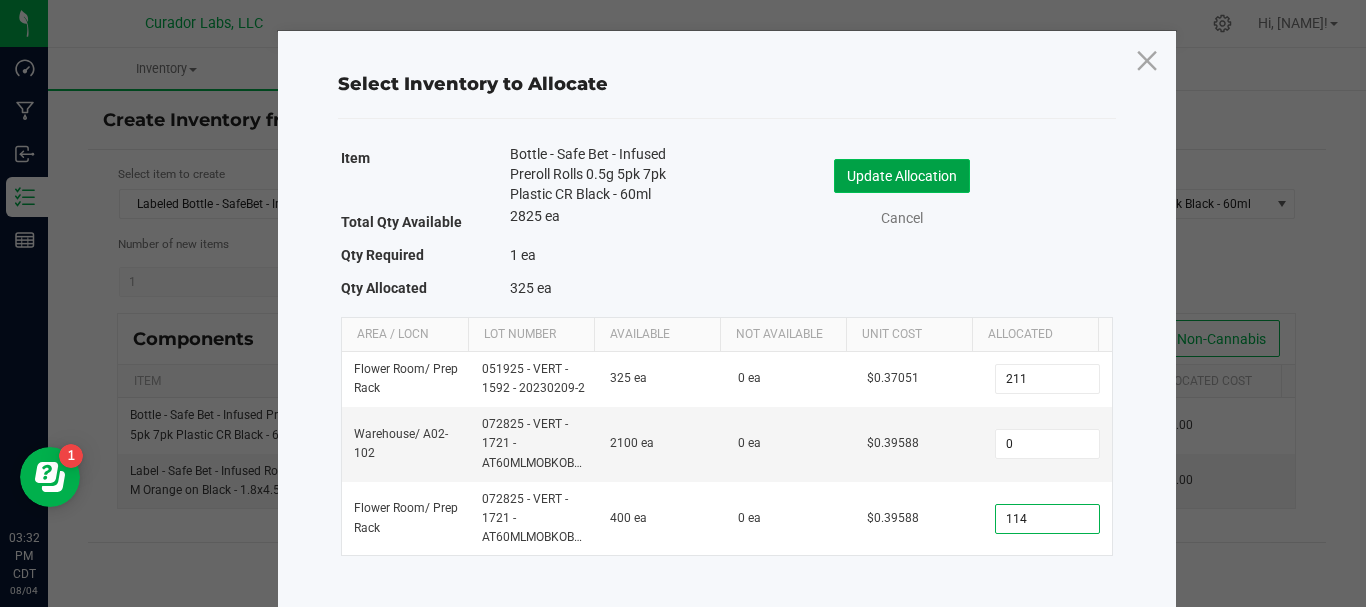 click on "Update Allocation" 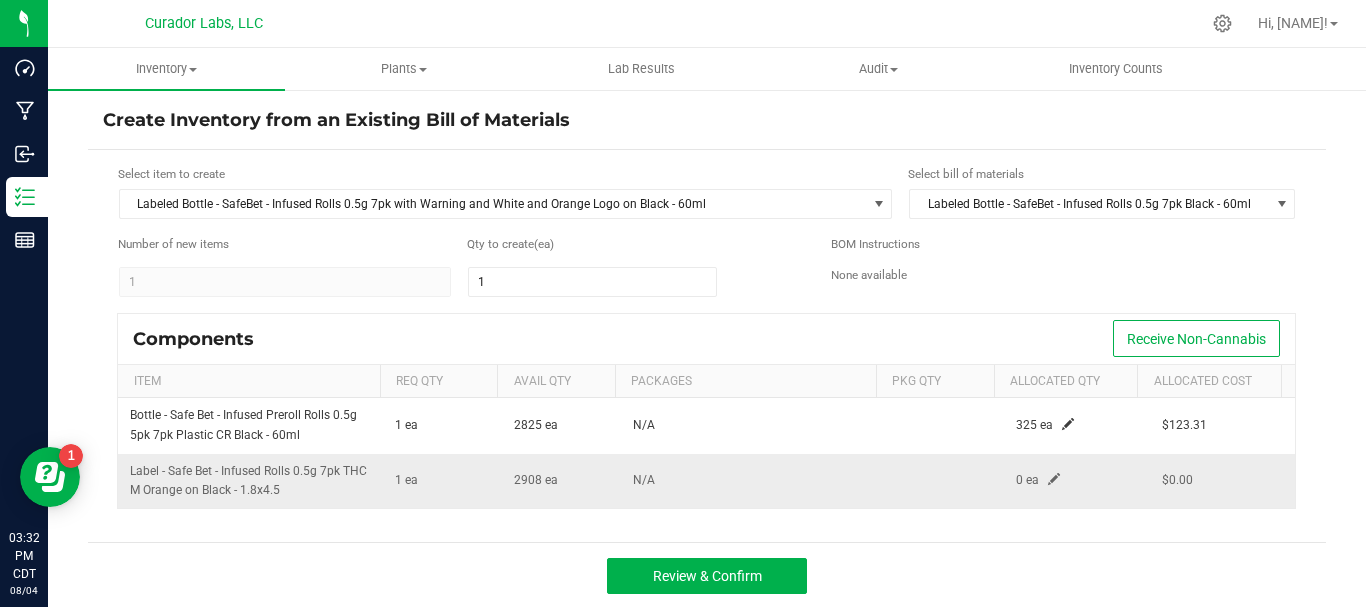 click at bounding box center [1054, 479] 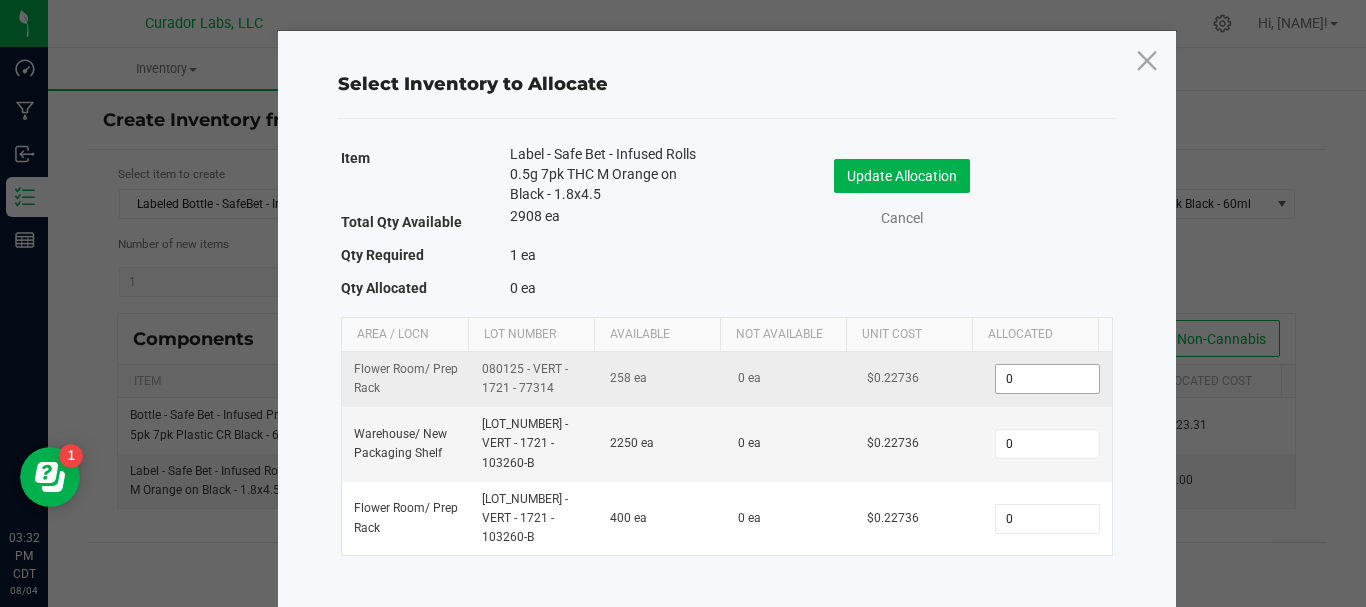 click on "0" at bounding box center (1047, 379) 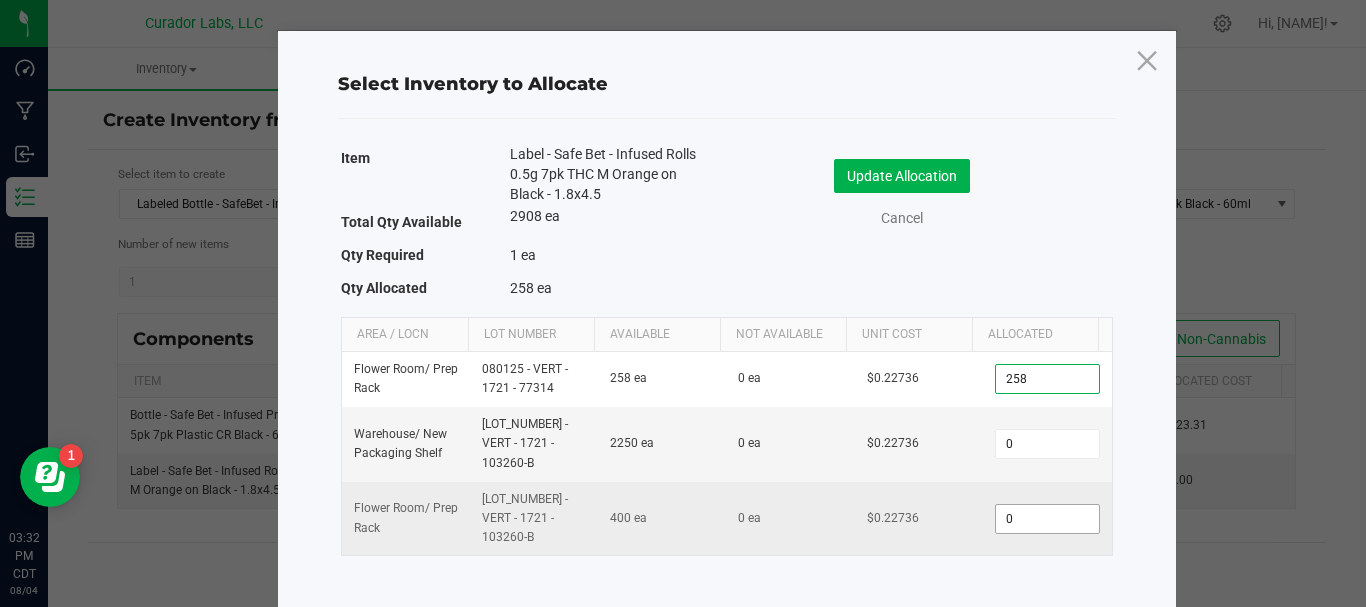 type on "258" 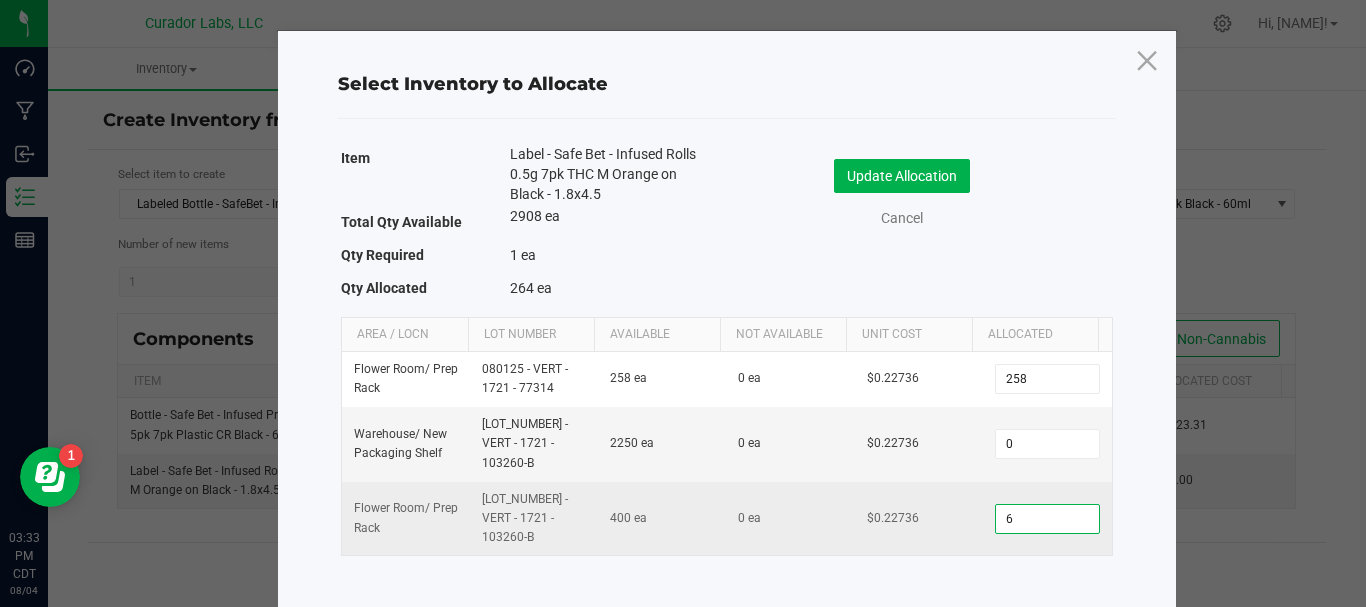 type on "67" 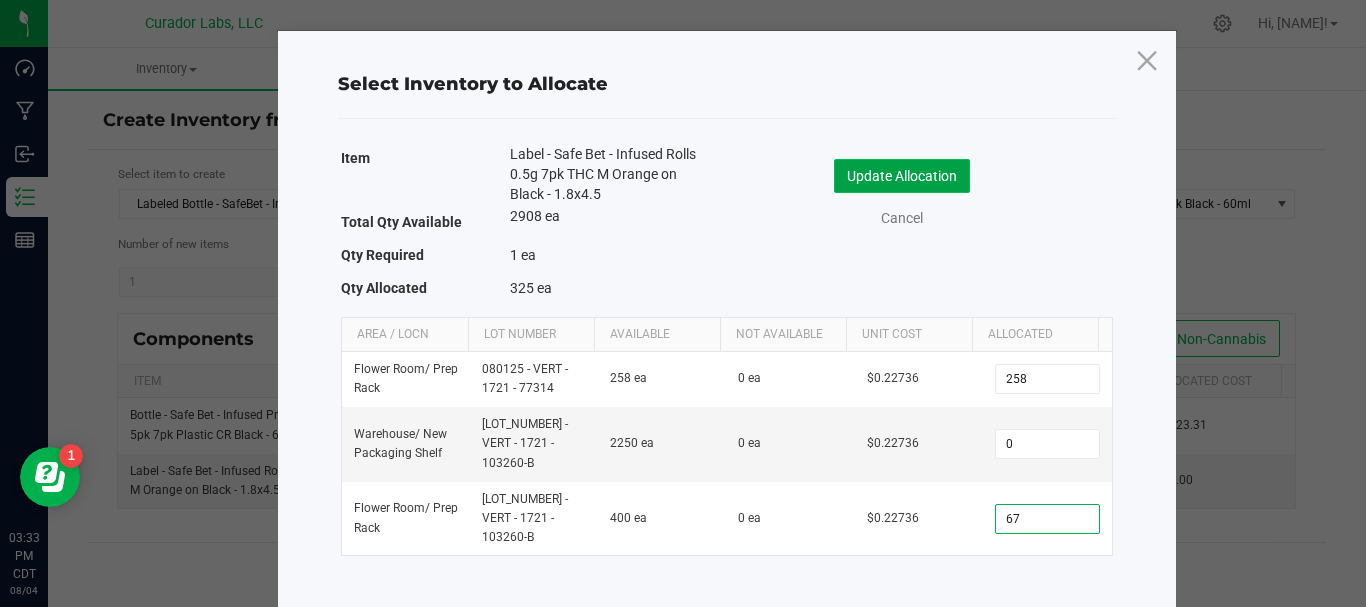 click on "Update Allocation" 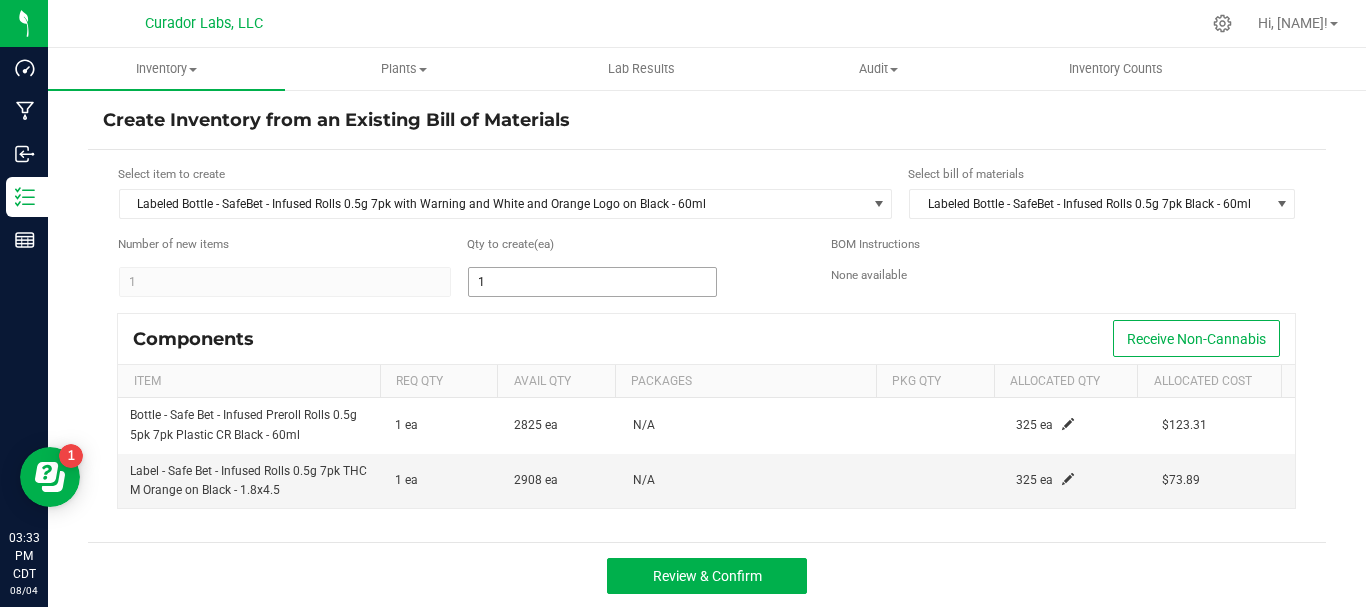 click on "1" at bounding box center (592, 282) 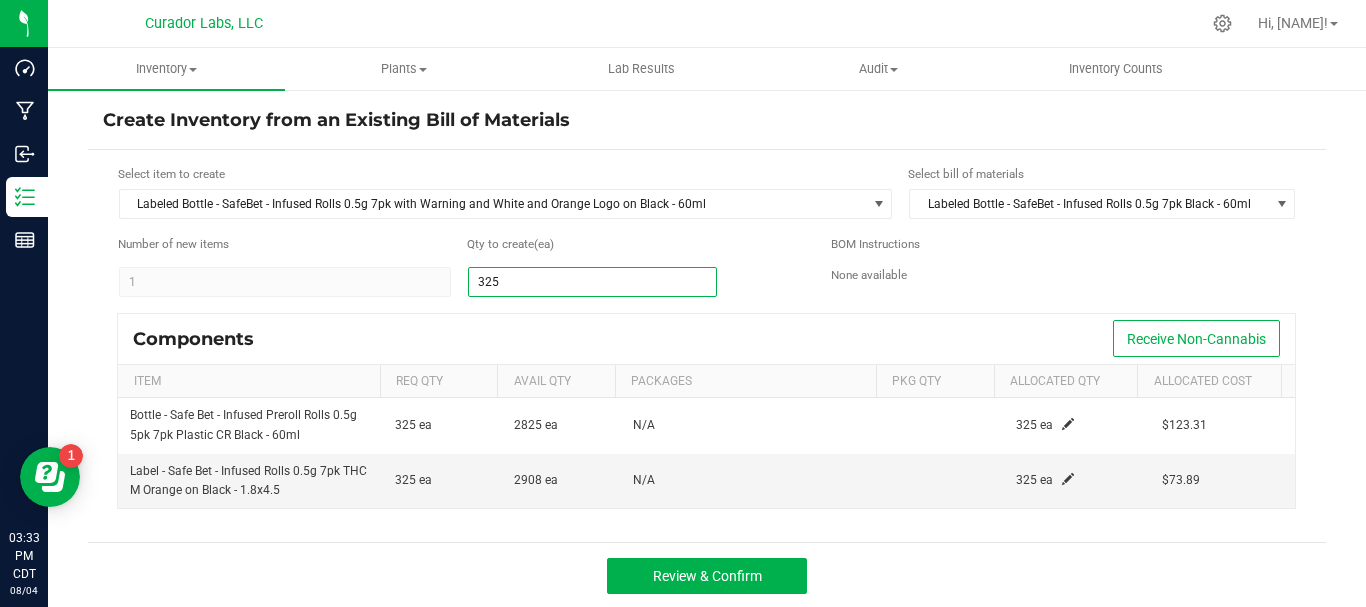 type on "325" 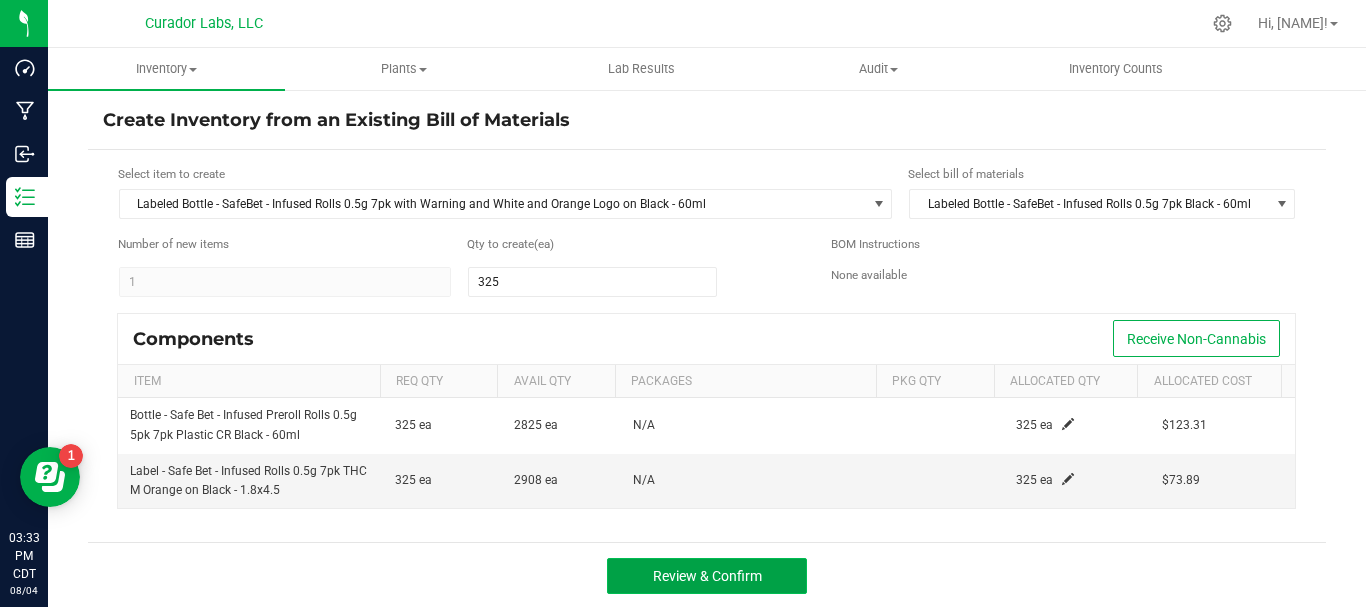 click on "Review & Confirm" at bounding box center (707, 576) 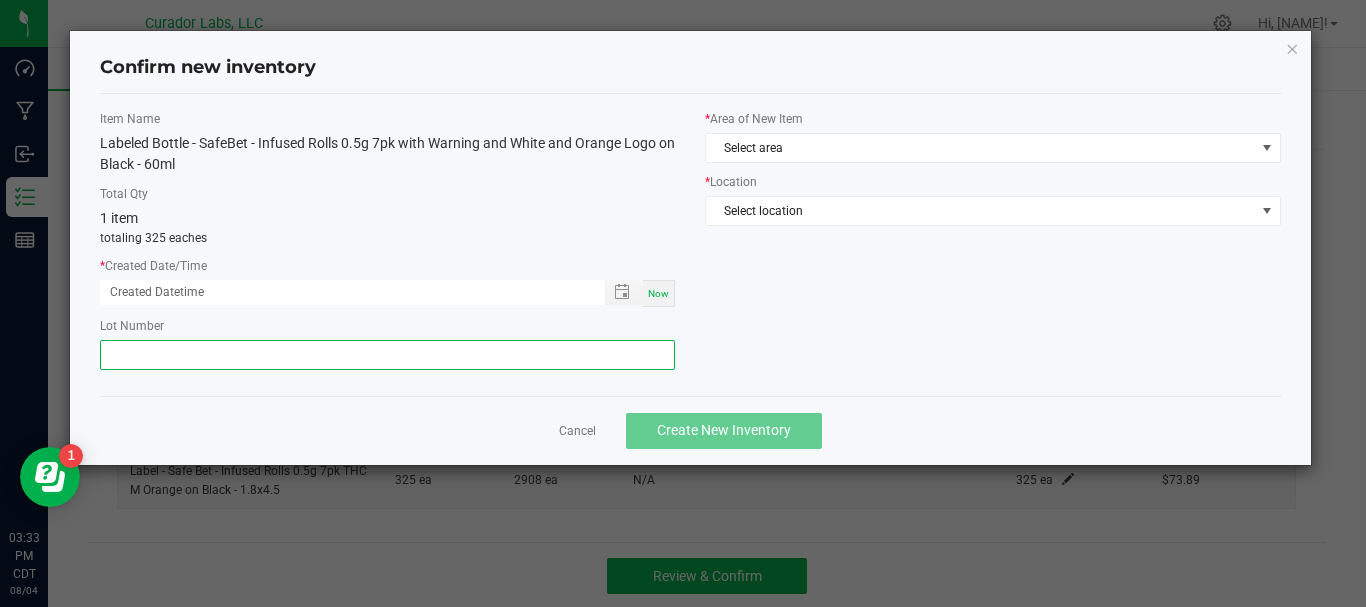 click at bounding box center (387, 355) 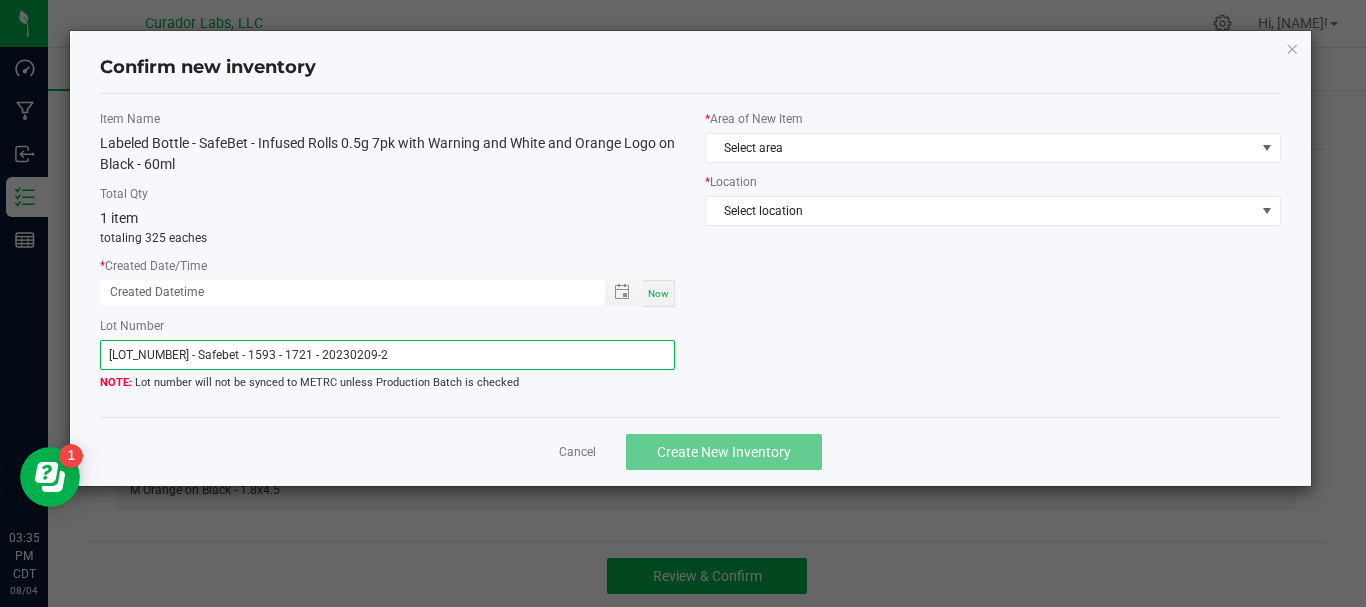 type on "[LOT_NUMBER] - Safebet - 1593 - 1721 - 20230209-2" 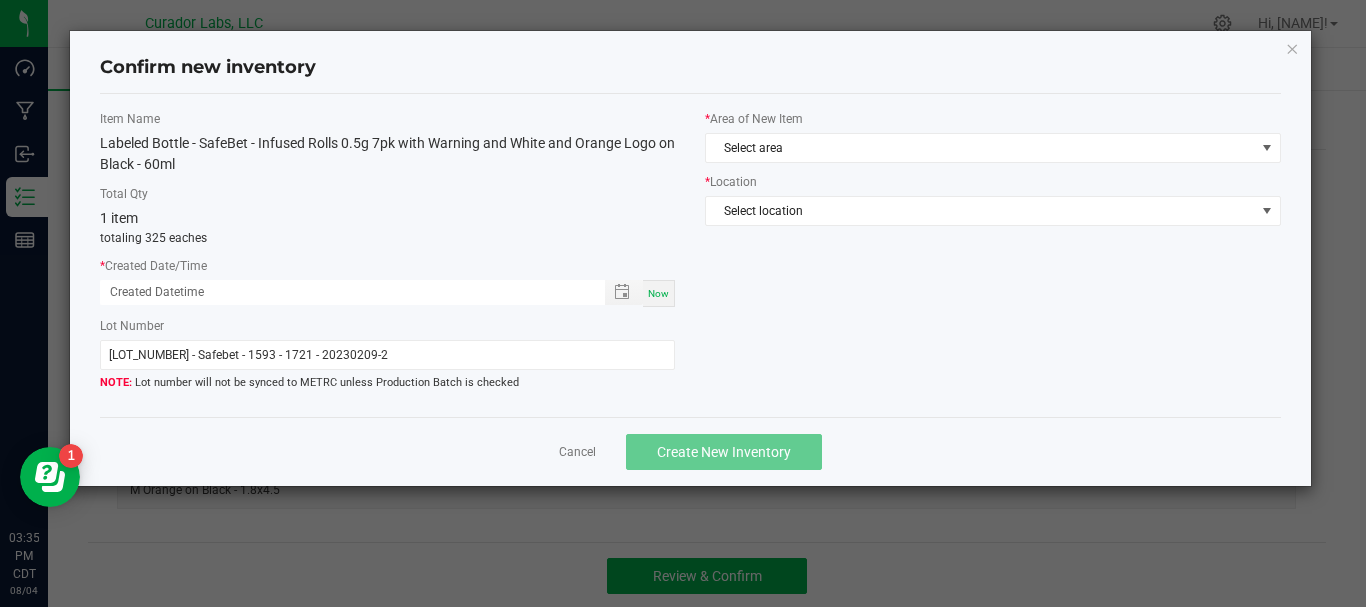 click on "*   Area of New Item  Select area" 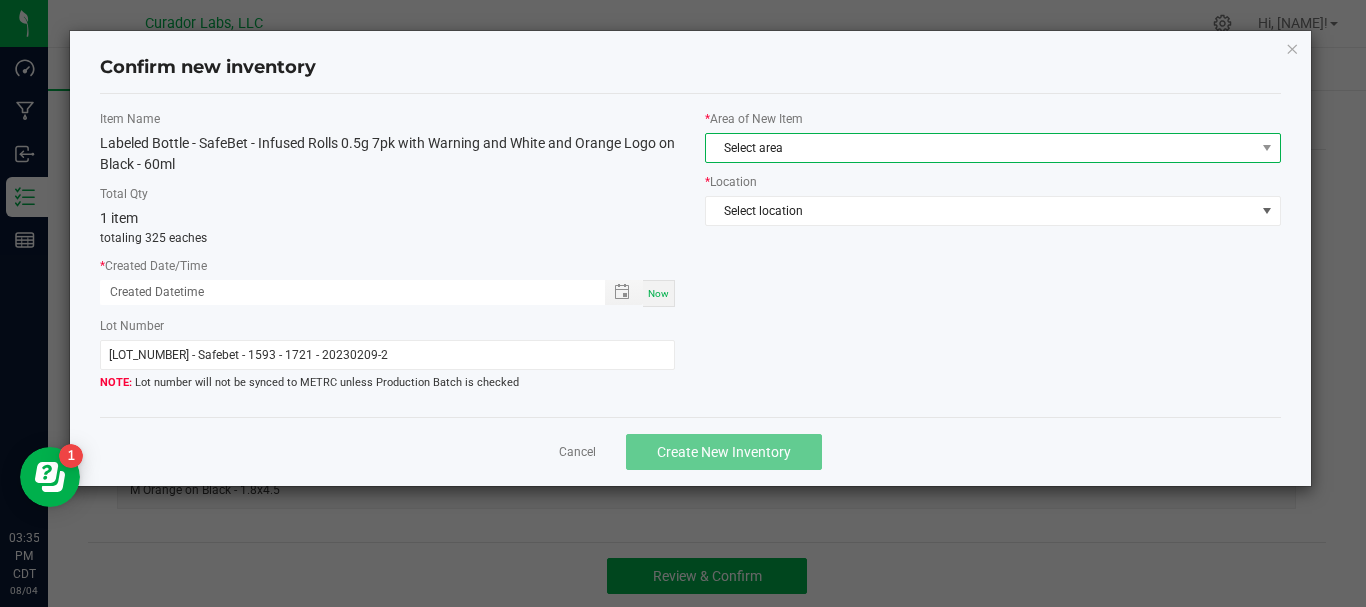 click on "Select area" at bounding box center (980, 148) 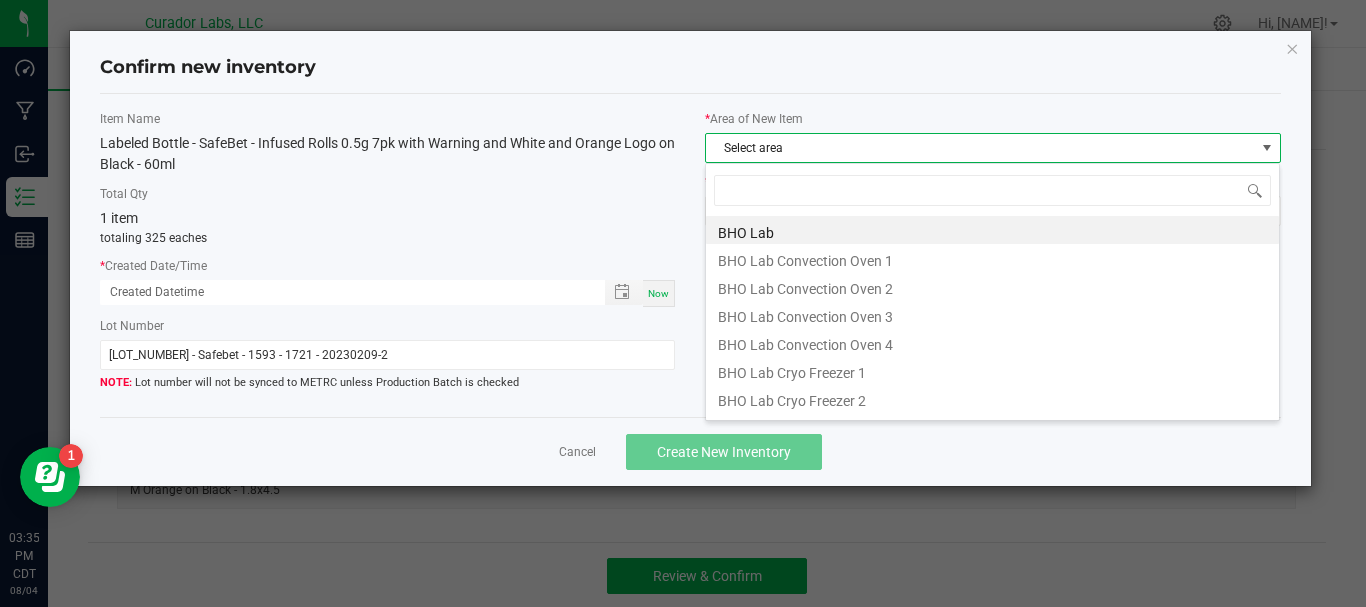 scroll, scrollTop: 99970, scrollLeft: 99425, axis: both 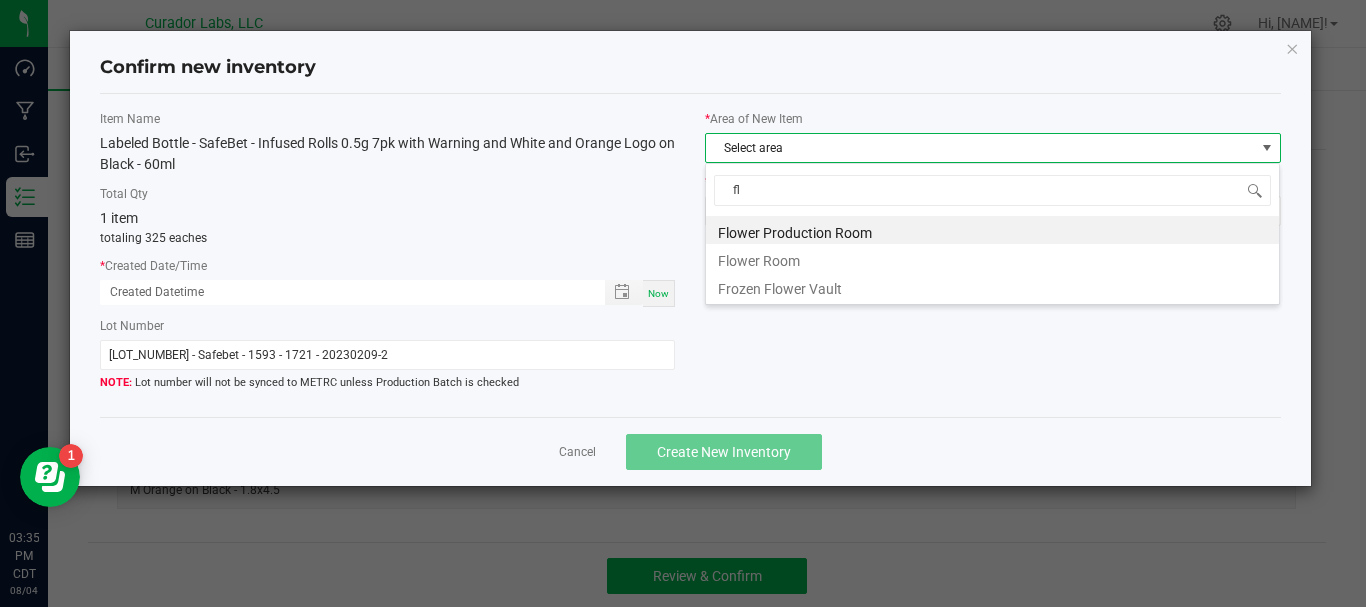 type on "flo" 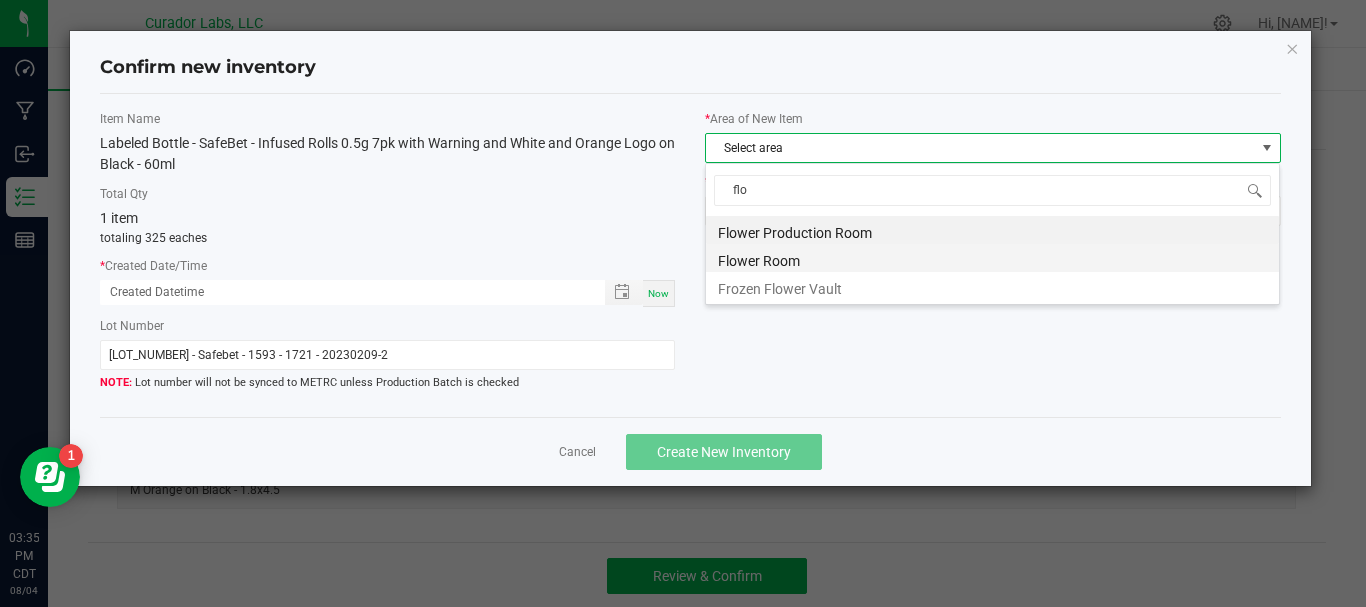 click on "Flower Room" at bounding box center [992, 258] 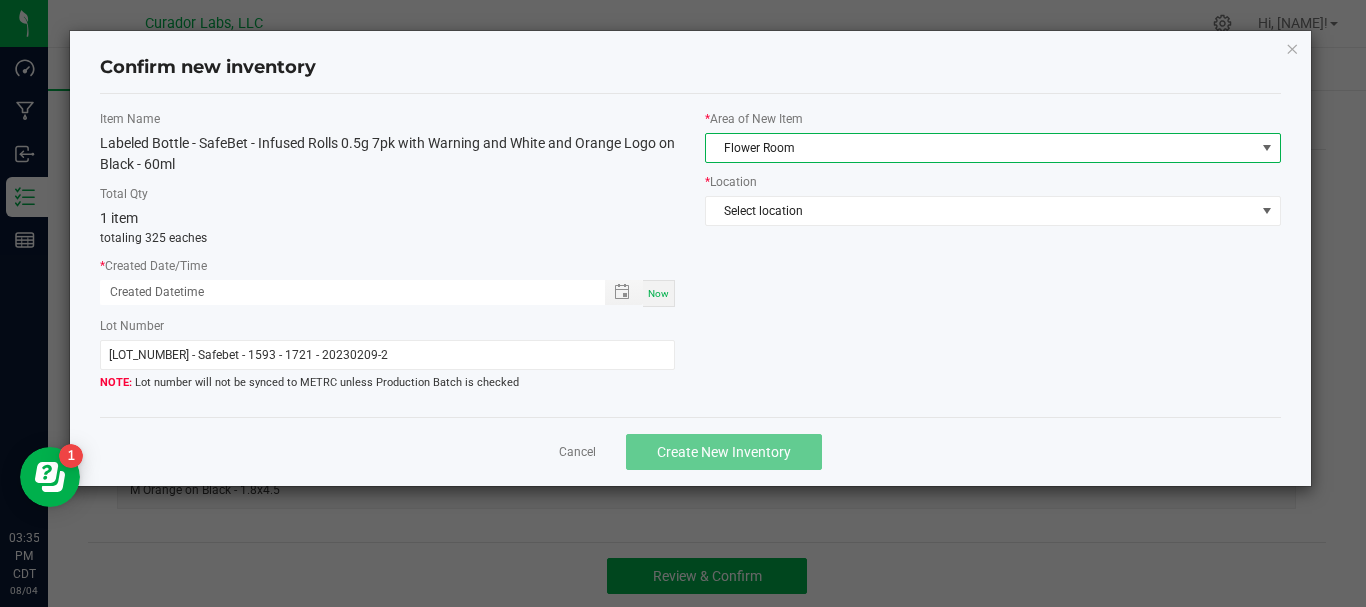 click on "*   Area of New Item  Flower Room  *   Location  Select location" 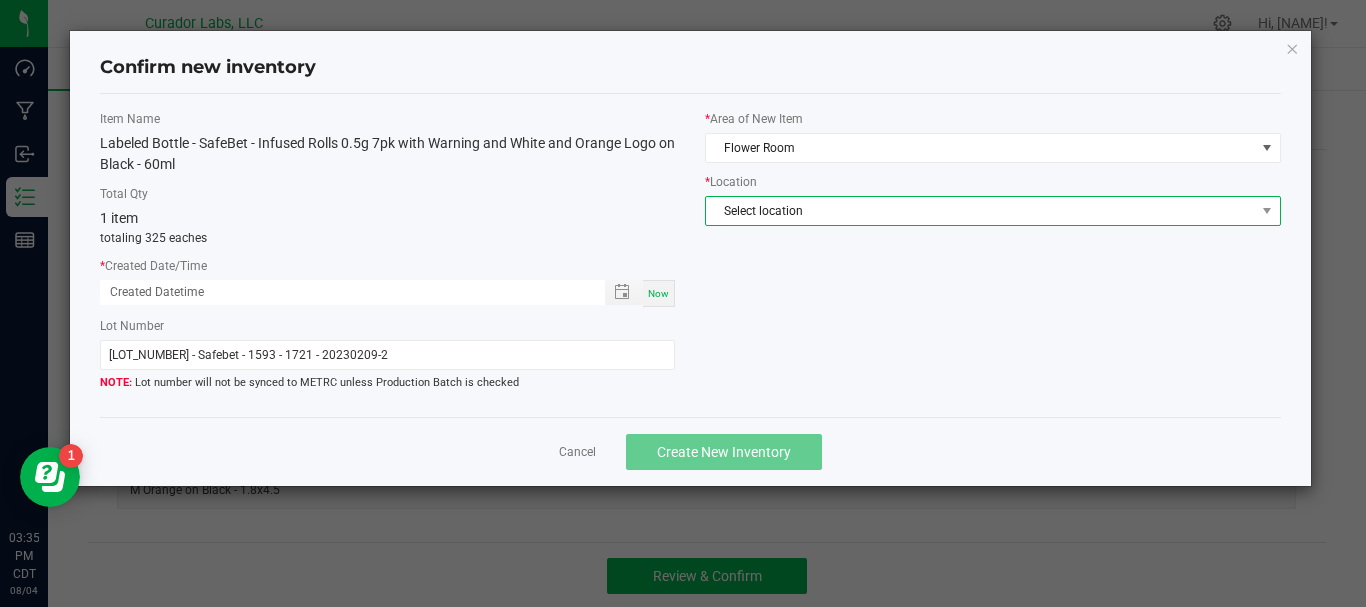 click on "Select location" at bounding box center [980, 211] 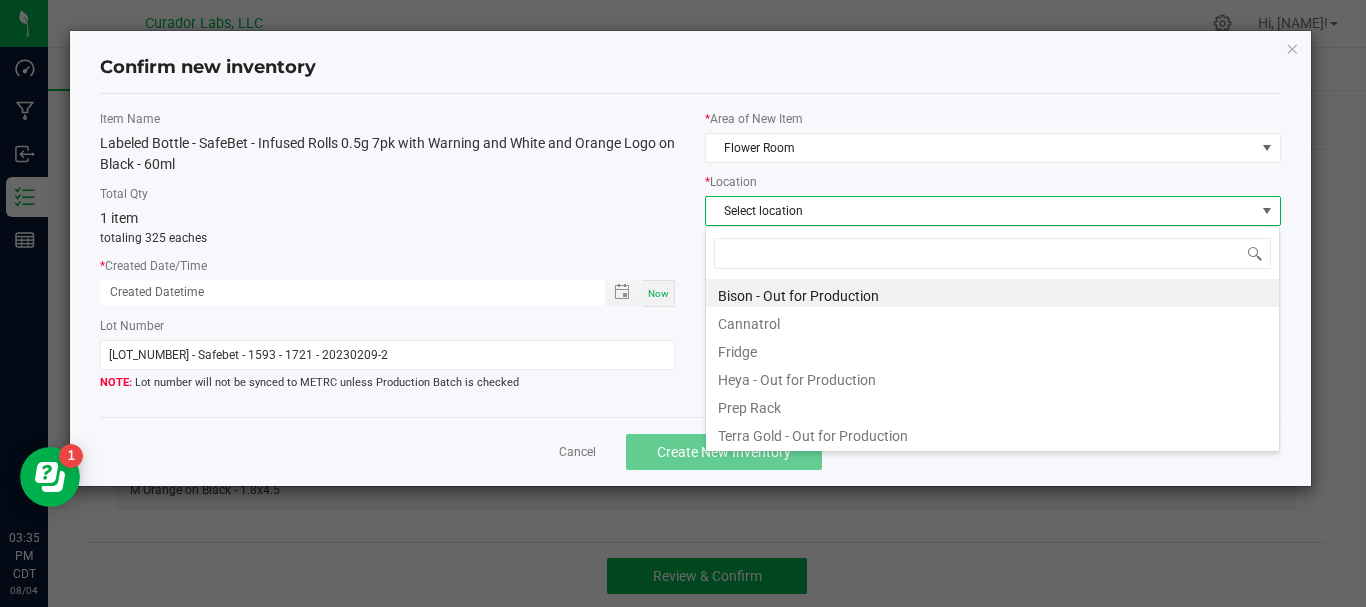 scroll, scrollTop: 99970, scrollLeft: 99425, axis: both 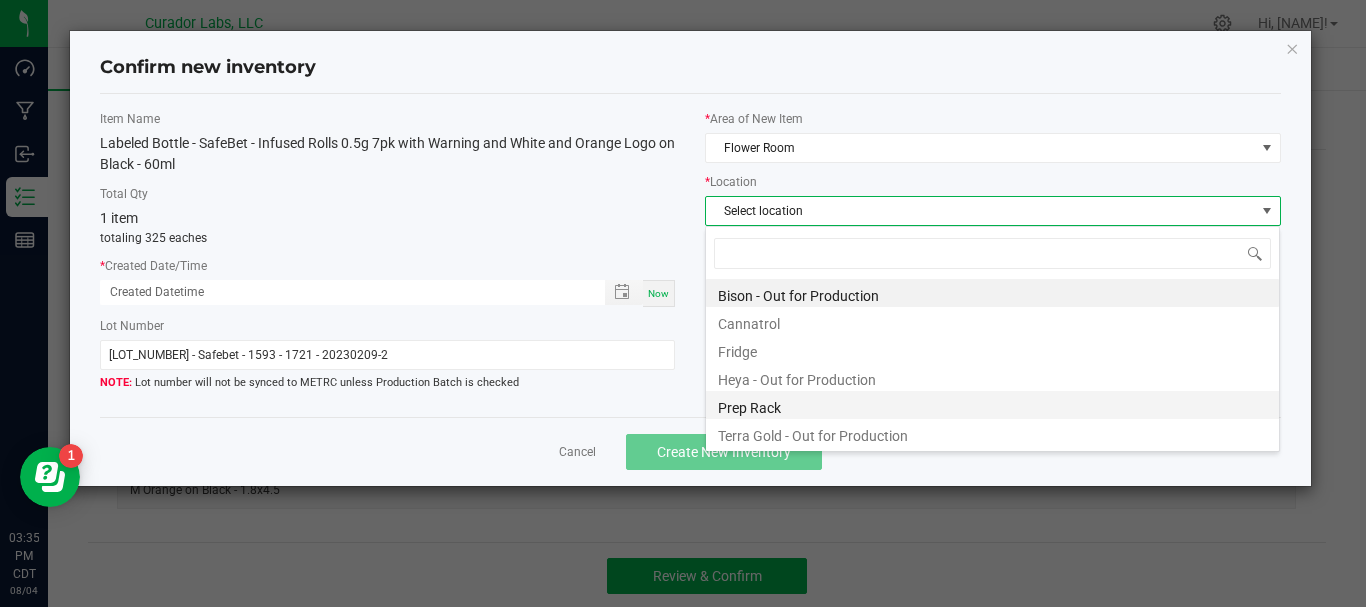 click on "Prep Rack" at bounding box center [992, 405] 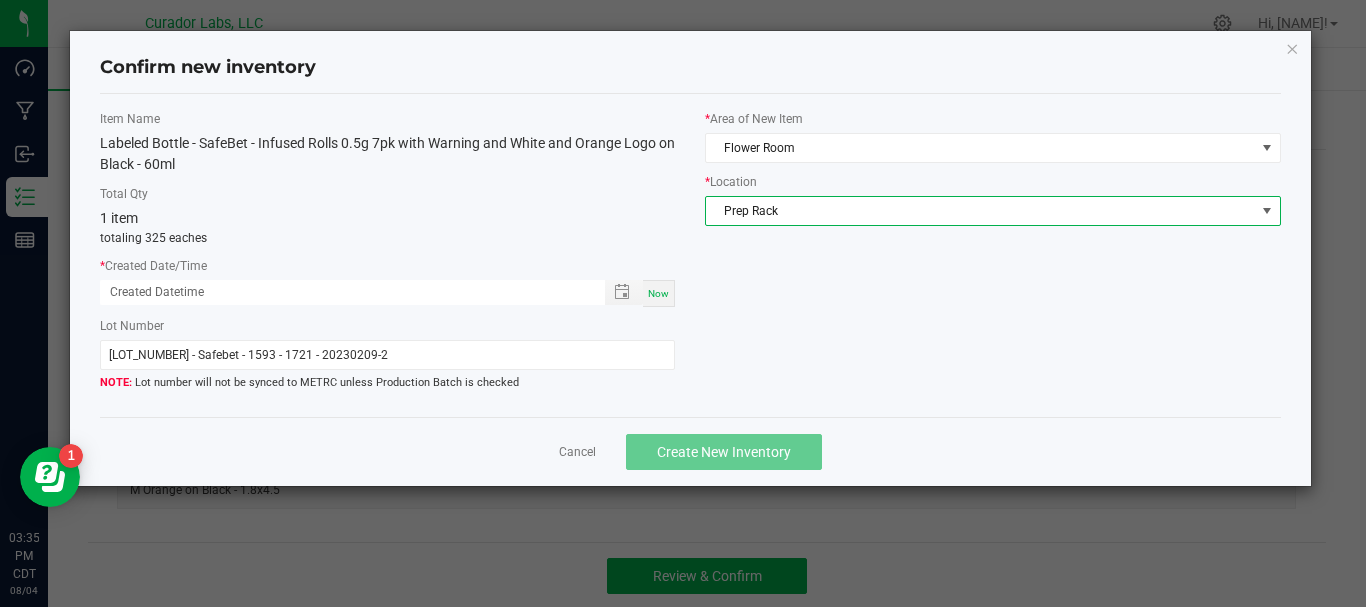 click on "Now" at bounding box center [658, 293] 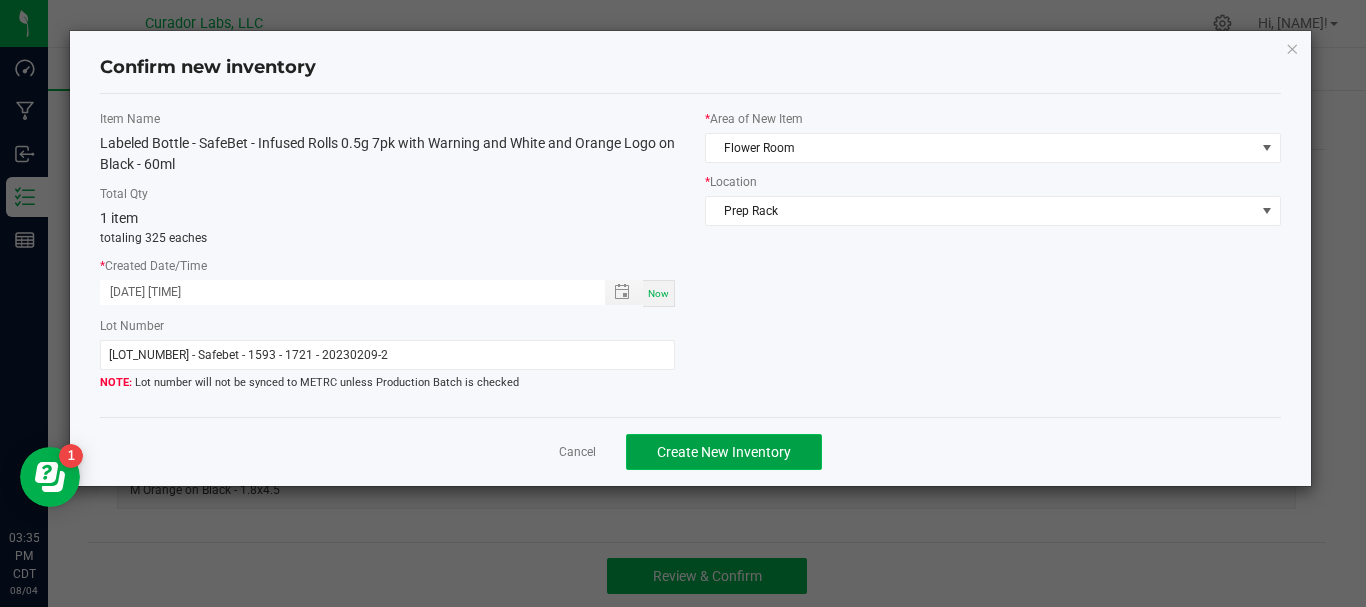 click on "Create New Inventory" 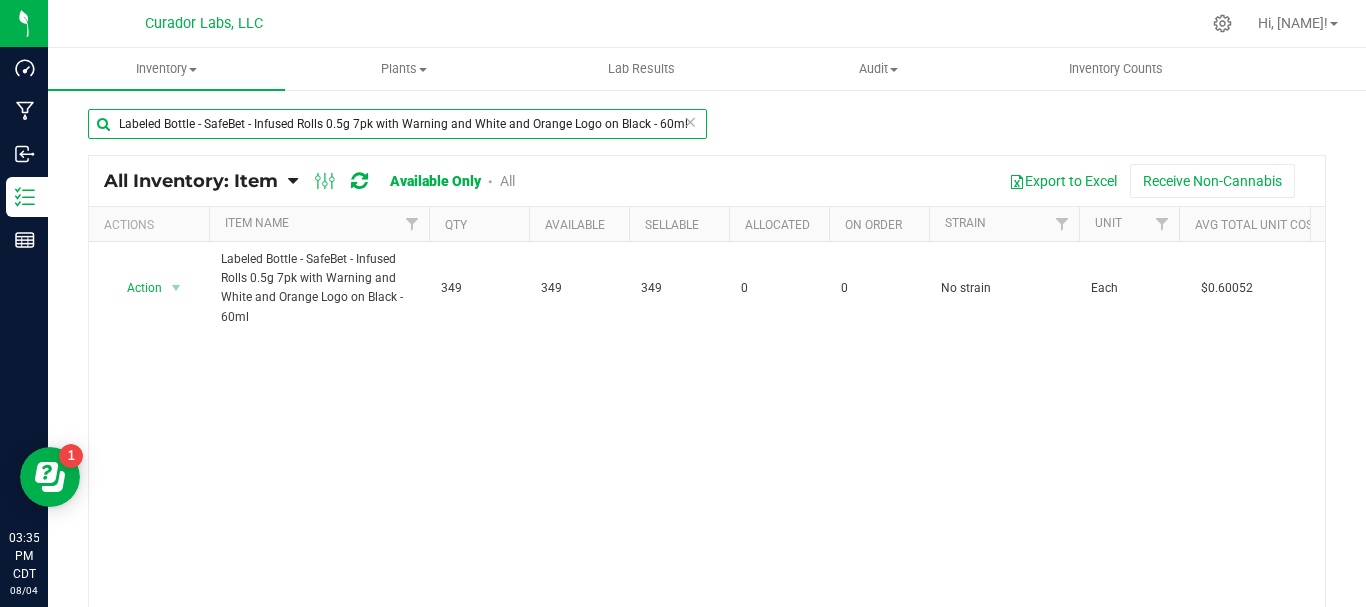 click on "Labeled Bottle - SafeBet - Infused Rolls 0.5g 7pk with Warning and White and Orange Logo on Black - 60ml" at bounding box center [397, 124] 